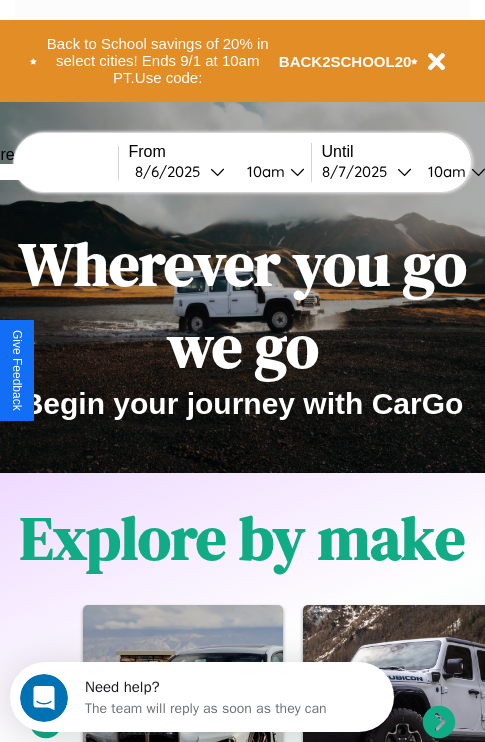 scroll, scrollTop: 0, scrollLeft: 0, axis: both 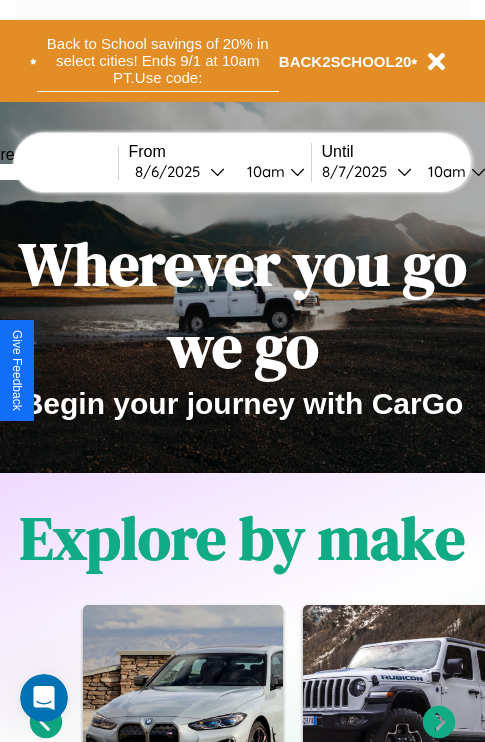 click on "Back to School savings of 20% in select cities! Ends 9/1 at 10am PT.  Use code:" at bounding box center [158, 61] 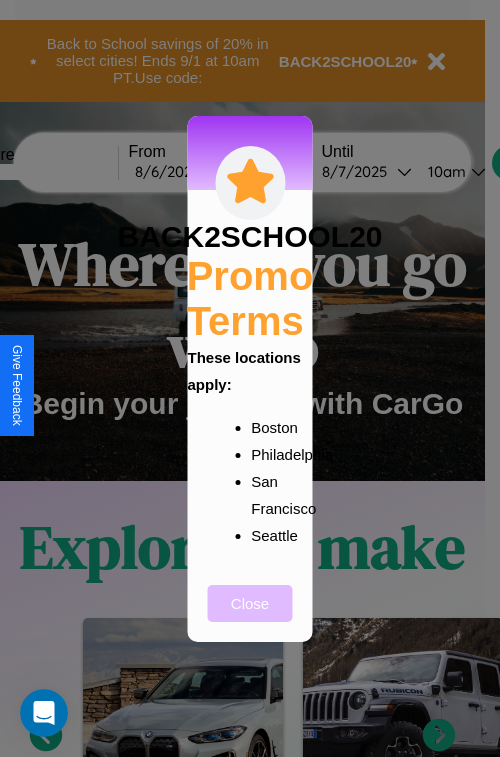 click on "Close" at bounding box center (250, 603) 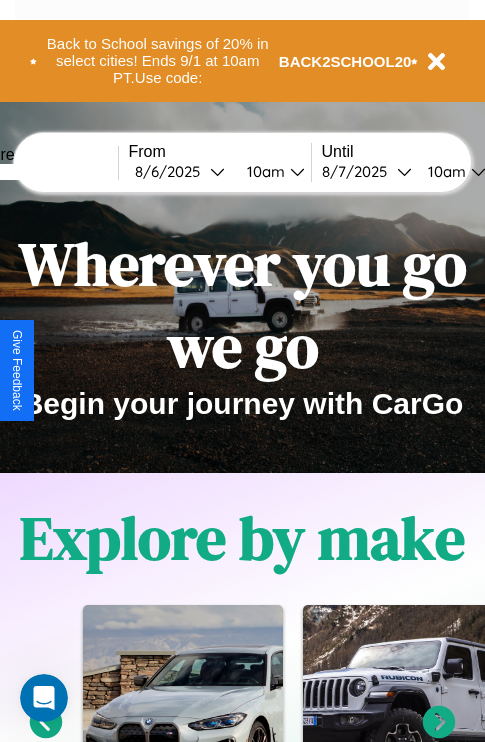 click at bounding box center [43, 172] 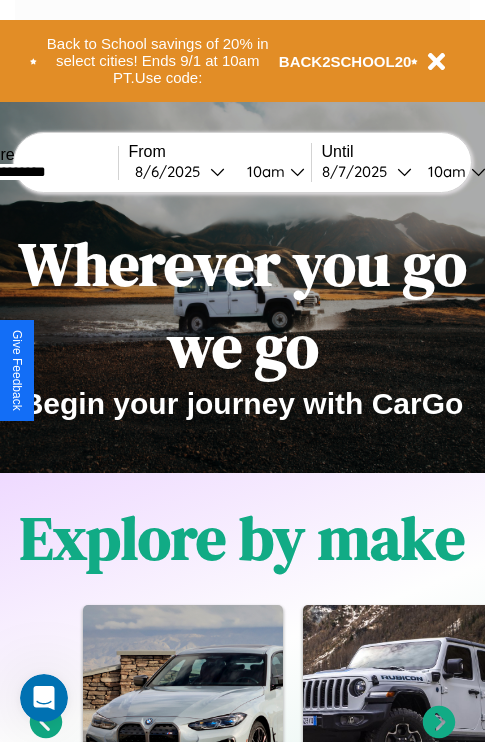 type on "**********" 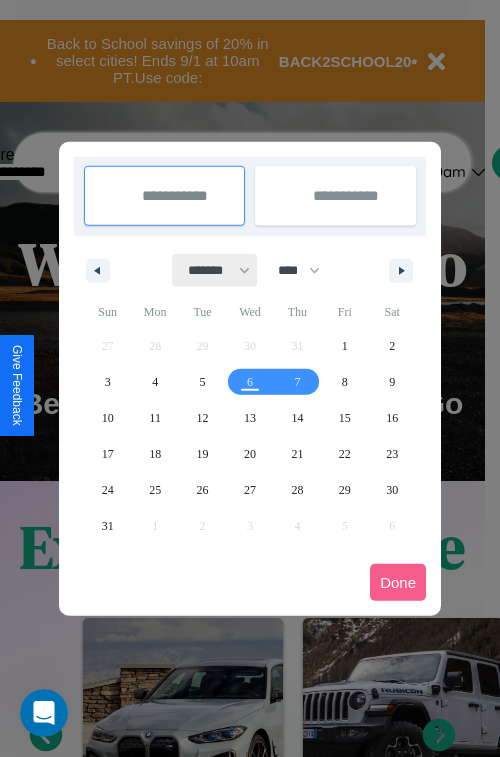 click on "******* ******** ***** ***** *** **** **** ****** ********* ******* ******** ********" at bounding box center (215, 270) 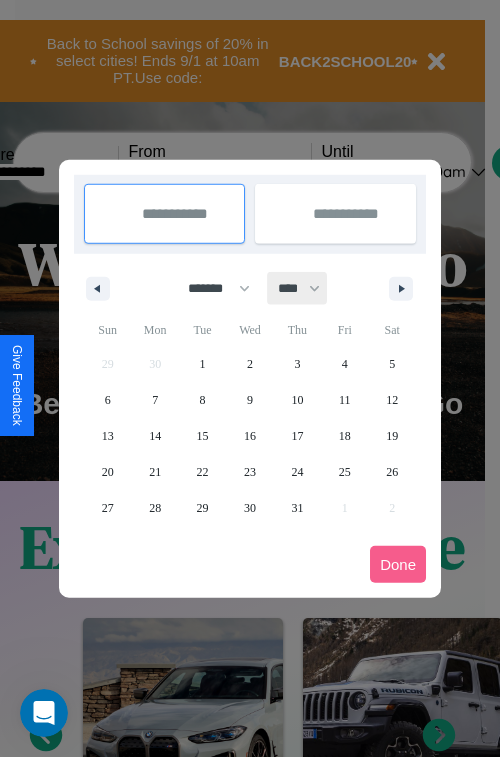 click on "**** **** **** **** **** **** **** **** **** **** **** **** **** **** **** **** **** **** **** **** **** **** **** **** **** **** **** **** **** **** **** **** **** **** **** **** **** **** **** **** **** **** **** **** **** **** **** **** **** **** **** **** **** **** **** **** **** **** **** **** **** **** **** **** **** **** **** **** **** **** **** **** **** **** **** **** **** **** **** **** **** **** **** **** **** **** **** **** **** **** **** **** **** **** **** **** **** **** **** **** **** **** **** **** **** **** **** **** **** **** **** **** **** **** **** **** **** **** **** **** ****" at bounding box center (298, 288) 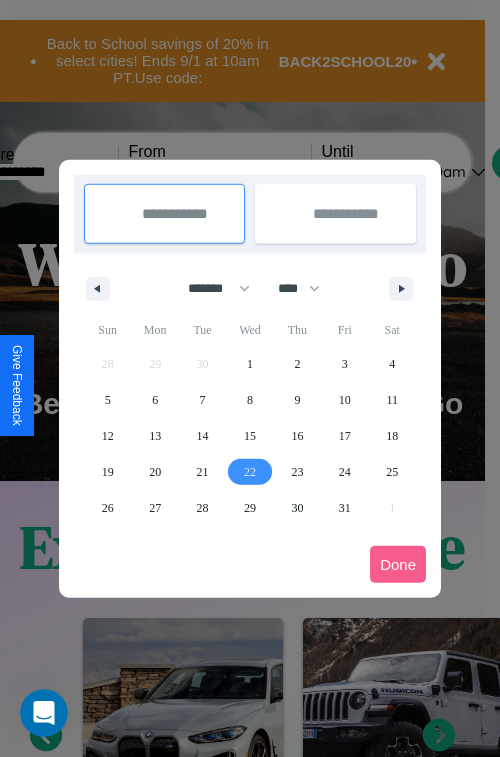 click on "22" at bounding box center (250, 472) 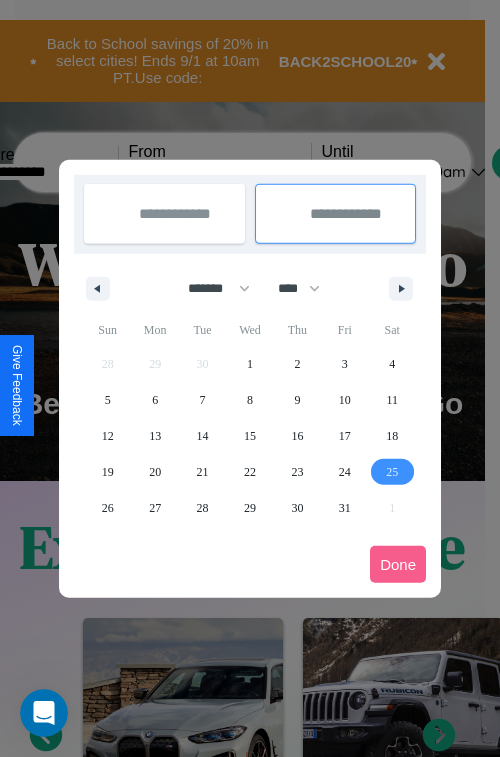 click on "25" at bounding box center [392, 472] 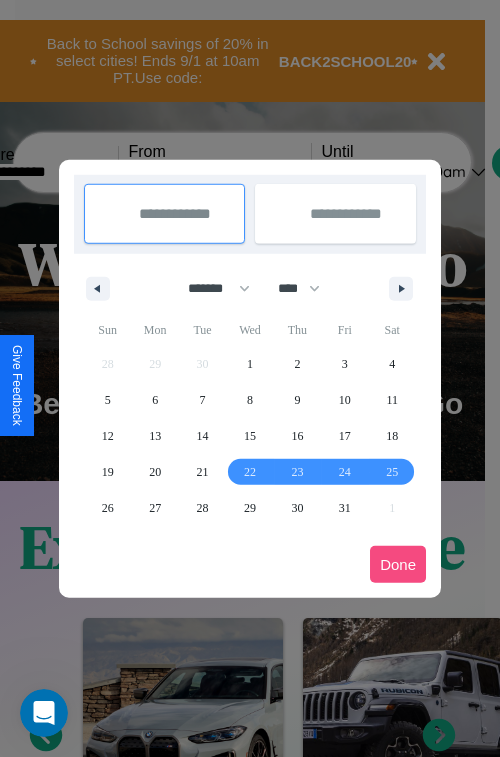 click on "Done" at bounding box center (398, 564) 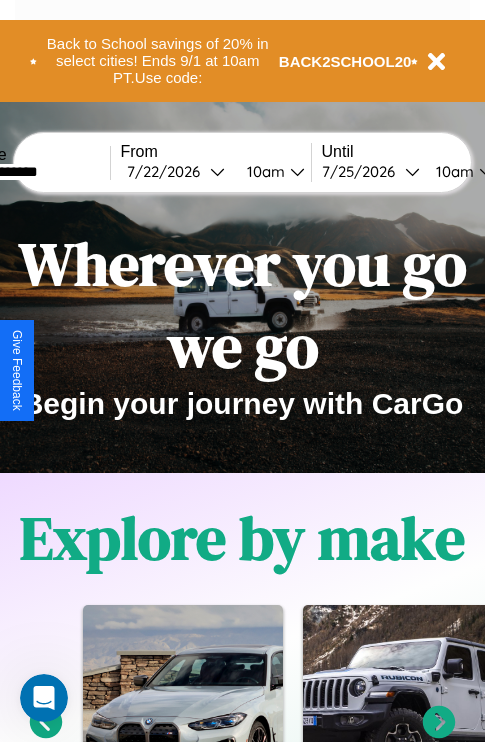 click on "10am" at bounding box center [263, 171] 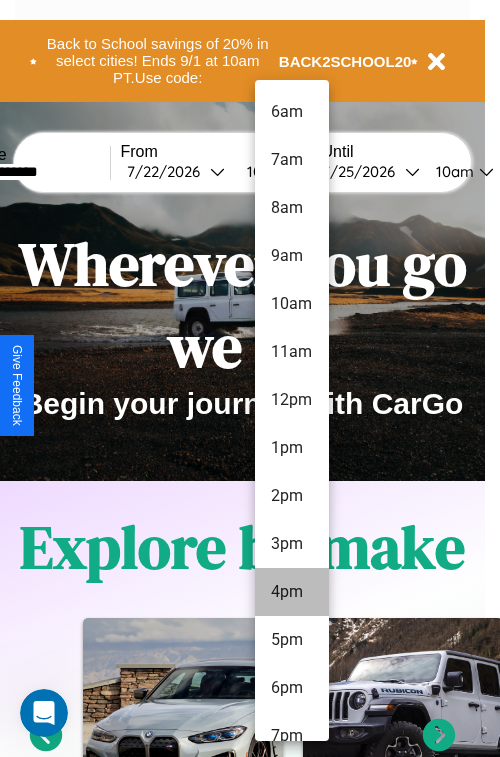 click on "4pm" at bounding box center [292, 592] 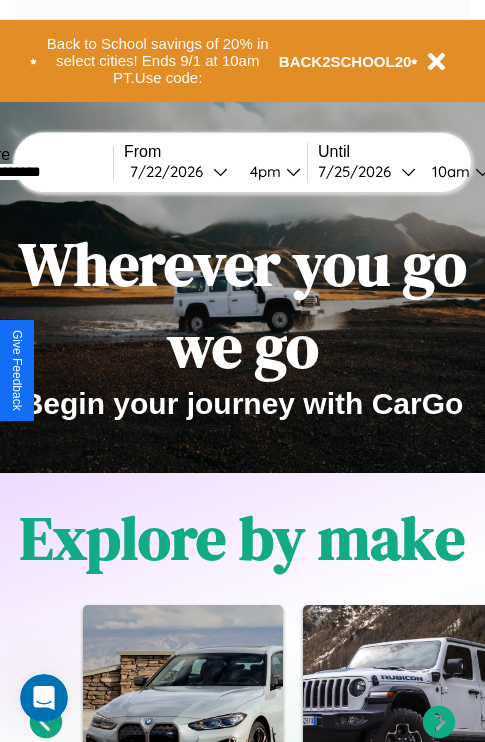 scroll, scrollTop: 0, scrollLeft: 73, axis: horizontal 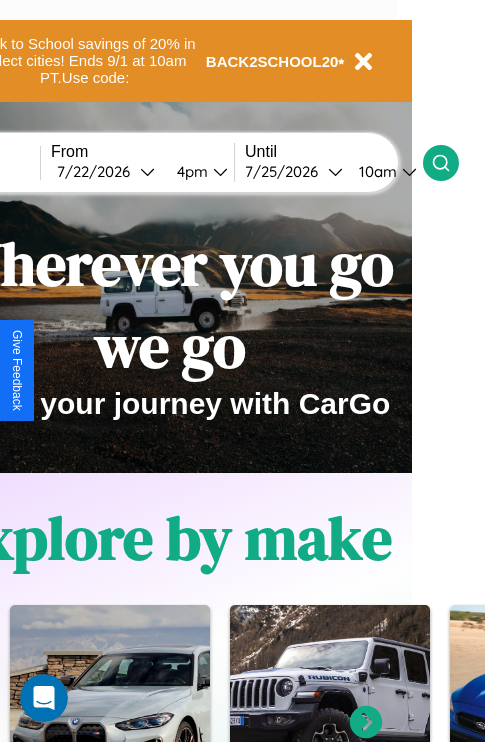 click 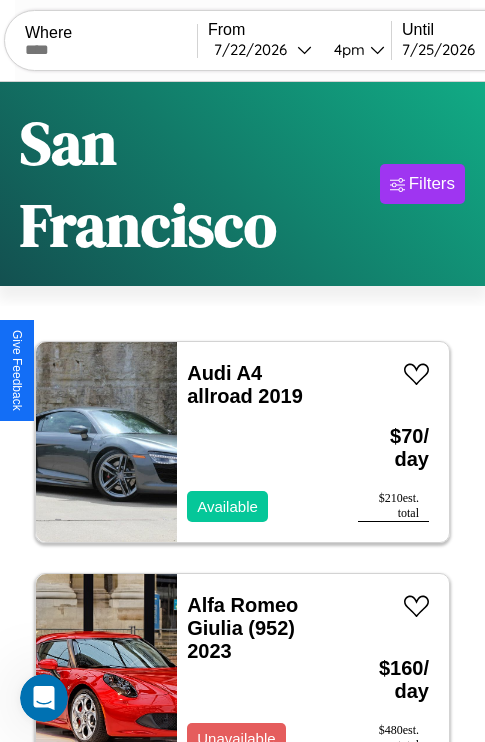 scroll, scrollTop: 74, scrollLeft: 0, axis: vertical 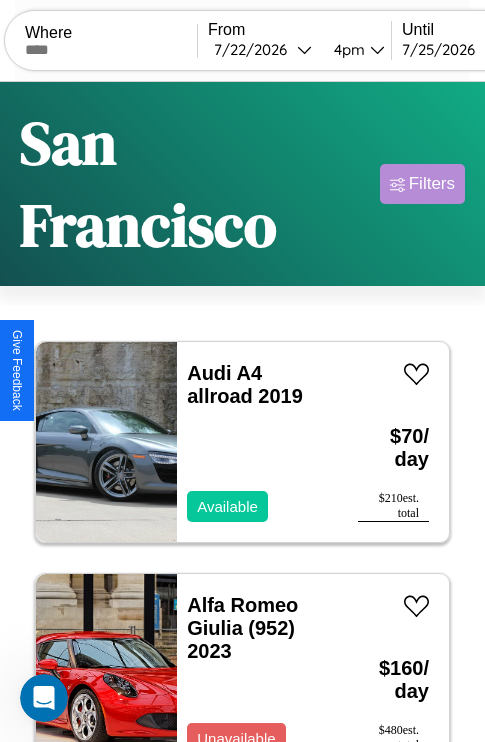 click on "Filters" at bounding box center (432, 184) 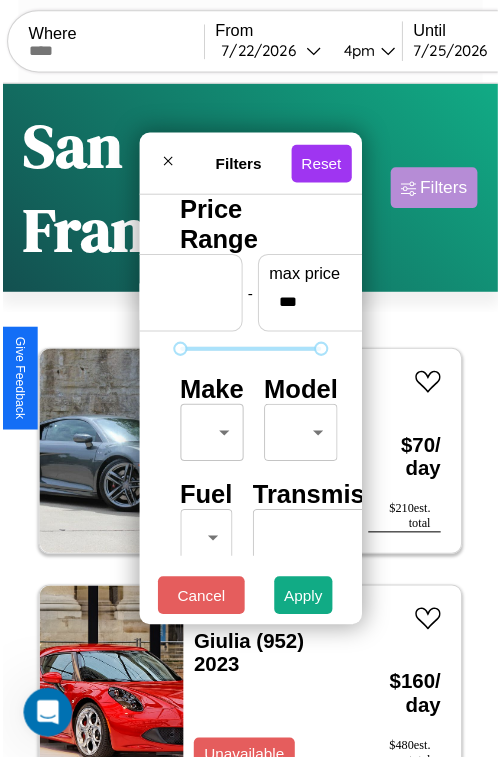 scroll, scrollTop: 59, scrollLeft: 0, axis: vertical 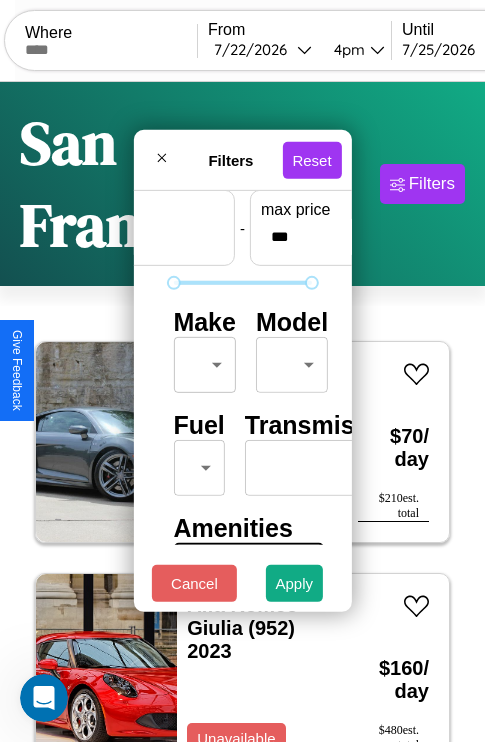 click on "CarGo Where From [DATE] [TIME] Until [DATE] [TIME] Become a Host Login Sign Up [CITY] Filters 132  cars in this area These cars can be picked up in this city. Audi   A4 allroad   2019 Available $ 70  / day $ 210  est. total Alfa Romeo   Giulia ([PHONE])   2023 Unavailable $ 160  / day $ 480  est. total BMW   530xi   2024 Available $ 160  / day $ 480  est. total Jaguar   XF   2014 Available $ 100  / day $ 300  est. total Infiniti   FX37   2019 Unavailable $ 70  / day $ 210  est. total Volkswagen   Golf   2016 Unavailable $ 150  / day $ 450  est. total Jaguar   XJ6   2021 Available $ 70  / day $ 210  est. total Aston Martin   DB9   2014 Available $ 140  / day $ 420  est. total Volvo   B9L   2021 Available $ 50  / day $ 150  est. total Chrysler   300C   2024 Available $ 140  / day $ 420  est. total Bentley   Brooklands   2024 Available $ 180  / day $ 540  est. total Acura   RLX   2016 Available $ 50  / day $ 150  est. total Lamborghini   Roadster   2017 Unavailable $ 70  / day $ 210  est. total   H2" at bounding box center [242, 453] 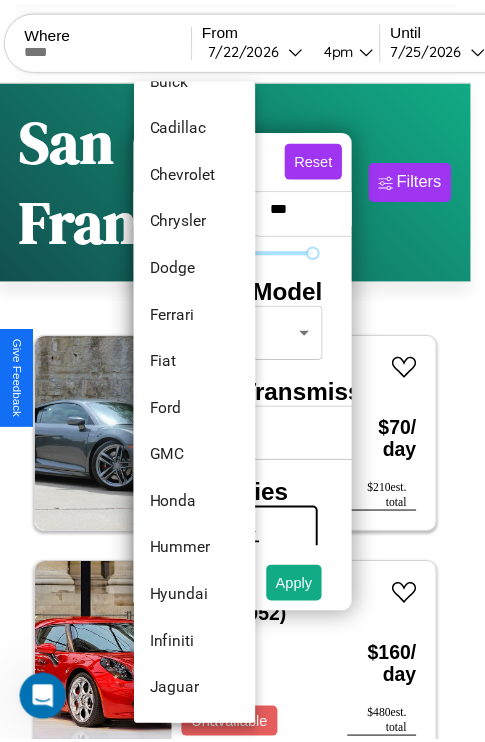 scroll, scrollTop: 566, scrollLeft: 0, axis: vertical 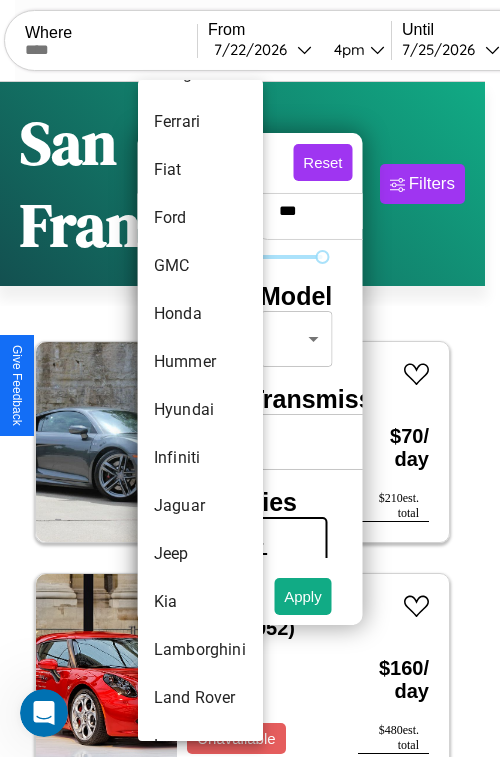 click on "Hyundai" at bounding box center [200, 410] 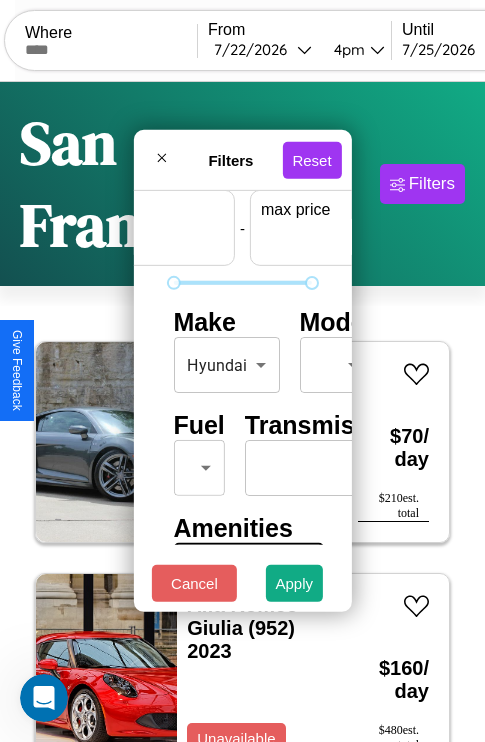 scroll, scrollTop: 59, scrollLeft: 124, axis: both 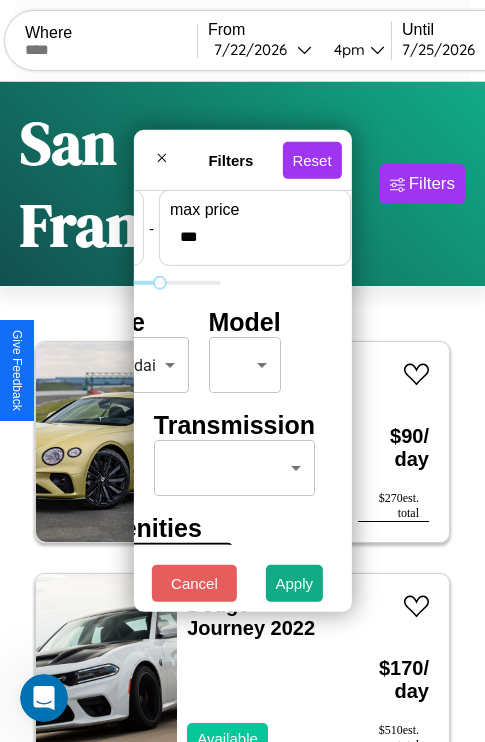 type on "***" 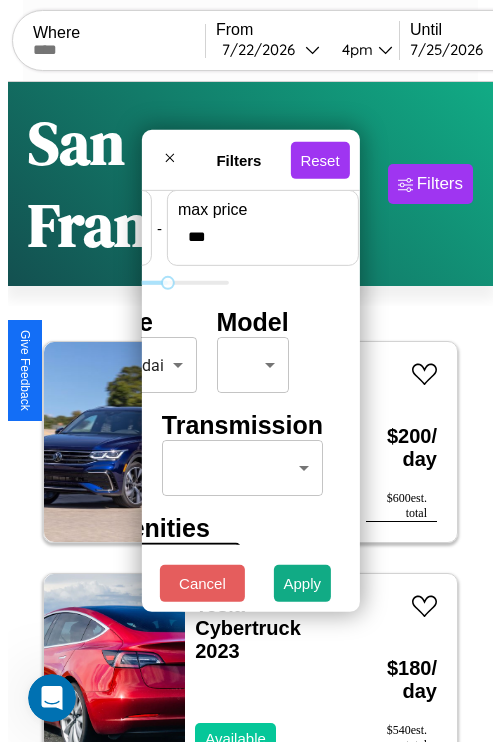 scroll, scrollTop: 59, scrollLeft: 0, axis: vertical 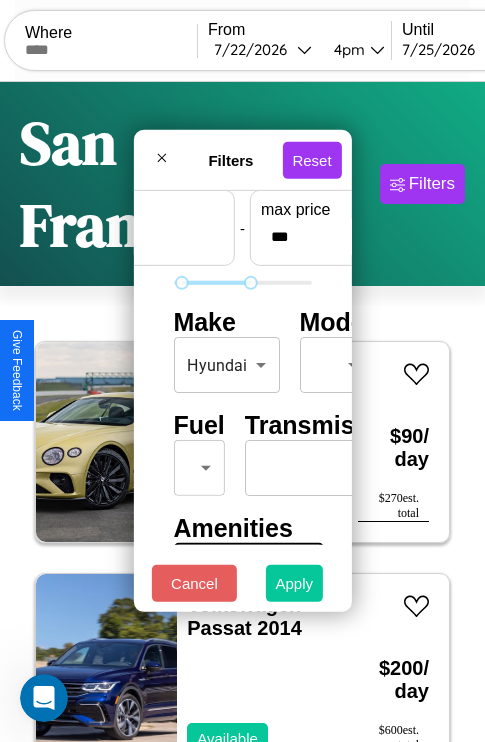 type on "**" 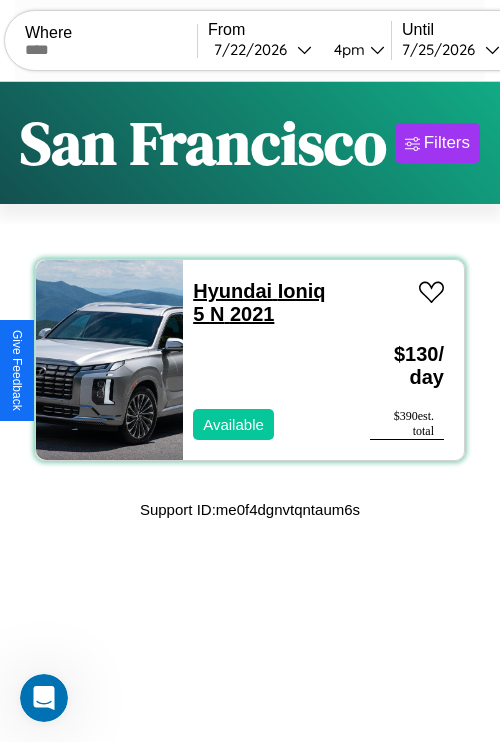 click on "Hyundai   Ioniq 5 N   2021" at bounding box center (259, 302) 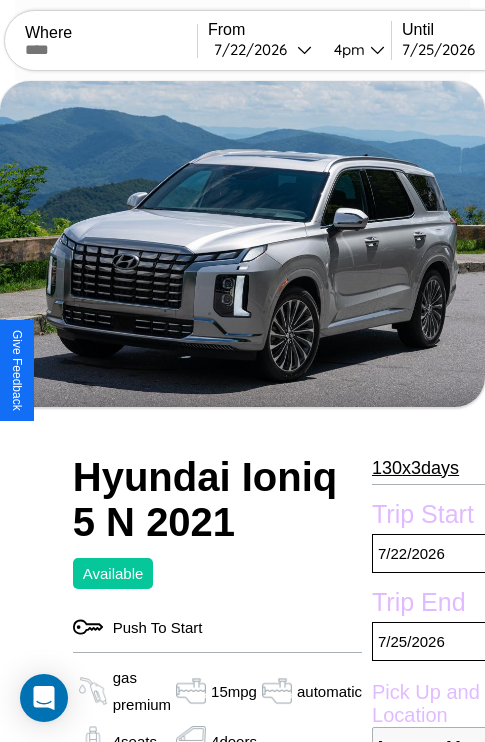 scroll, scrollTop: 672, scrollLeft: 87, axis: both 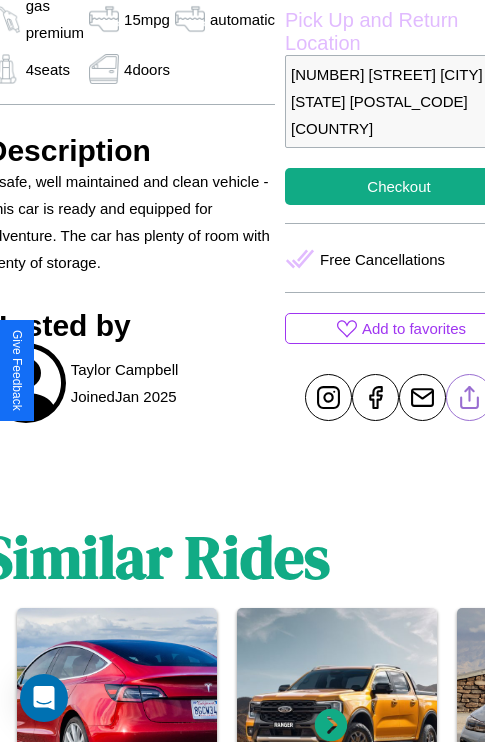 click 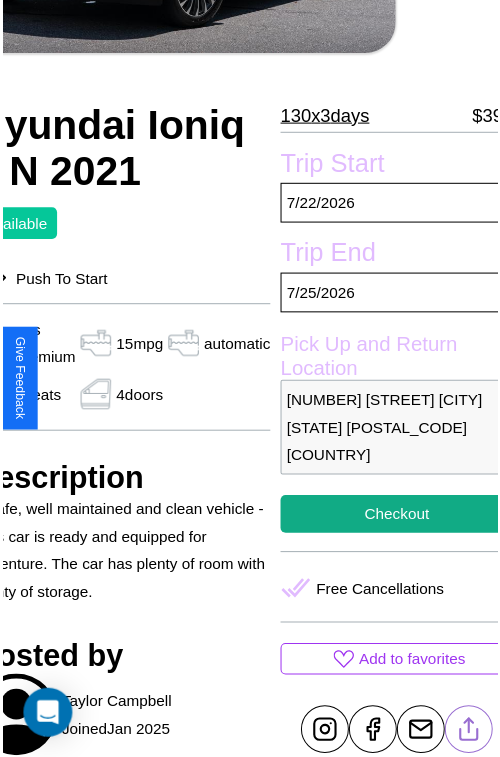 scroll, scrollTop: 183, scrollLeft: 107, axis: both 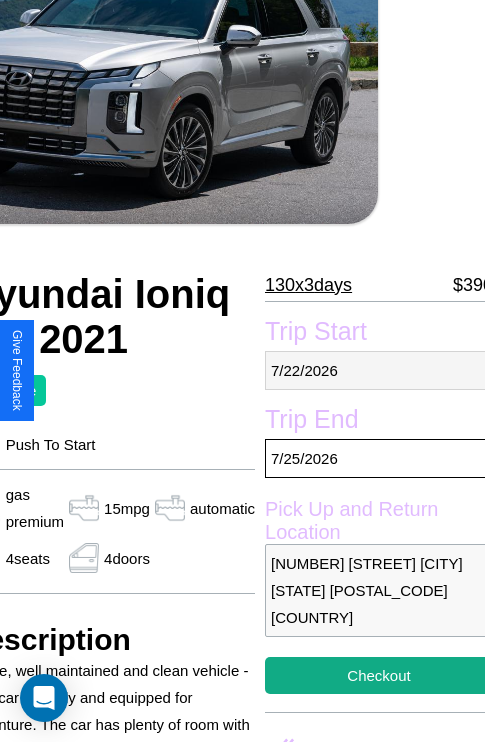 click on "[DATE]" at bounding box center (379, 370) 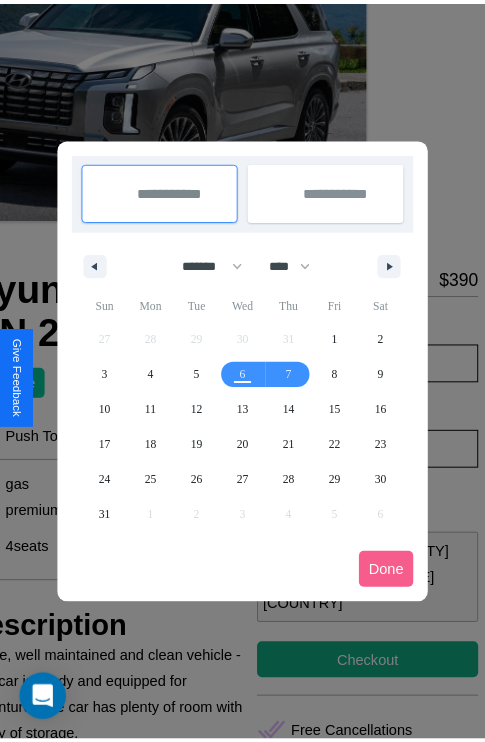 scroll, scrollTop: 0, scrollLeft: 107, axis: horizontal 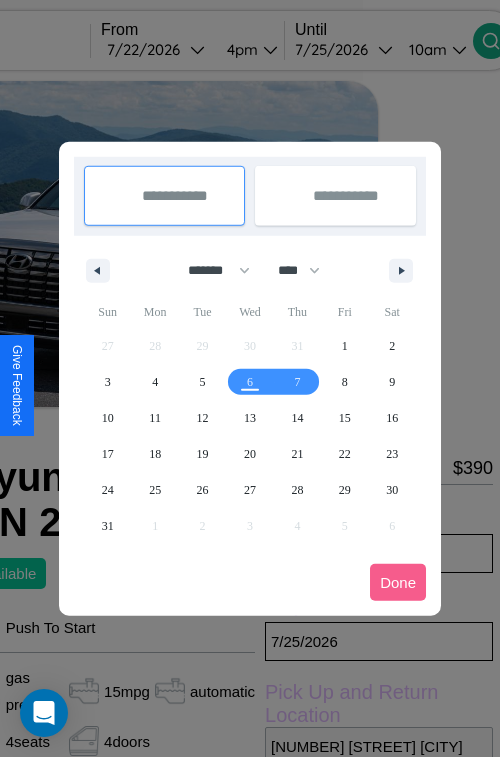 click at bounding box center (250, 378) 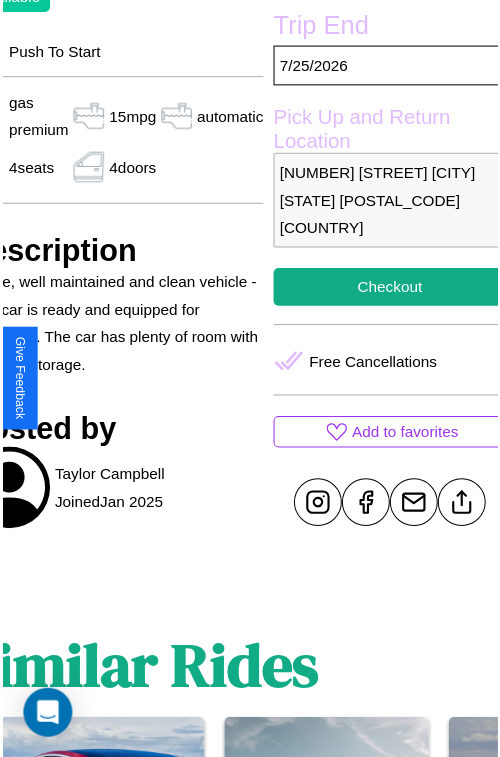 scroll, scrollTop: 603, scrollLeft: 107, axis: both 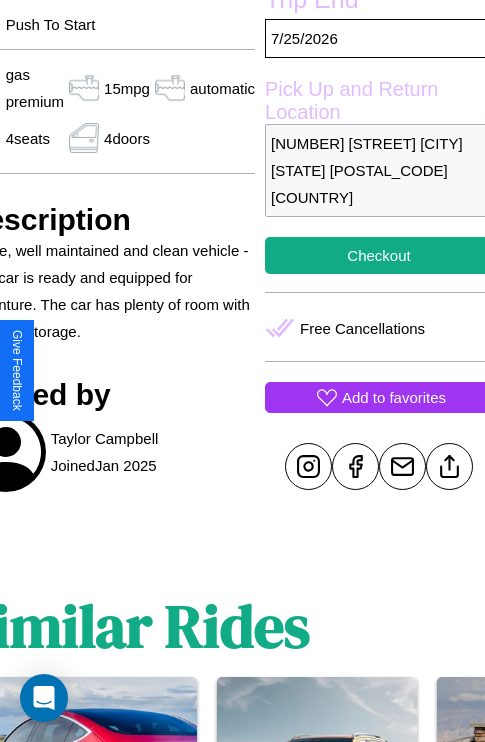 click on "Add to favorites" at bounding box center (394, 397) 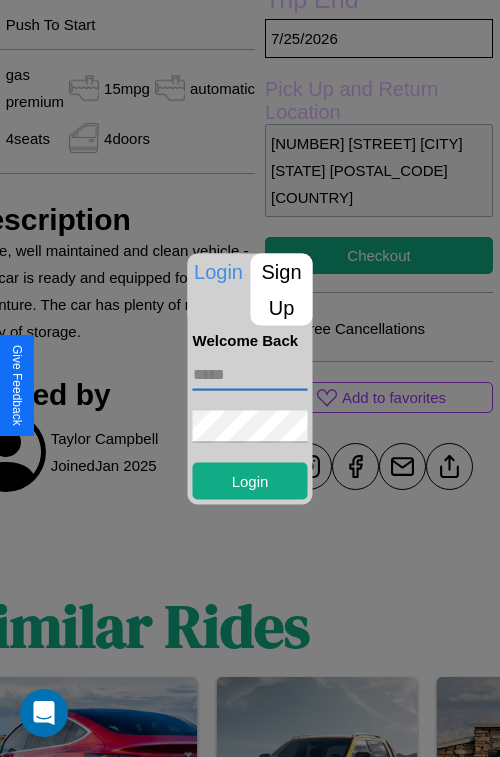 click at bounding box center (250, 374) 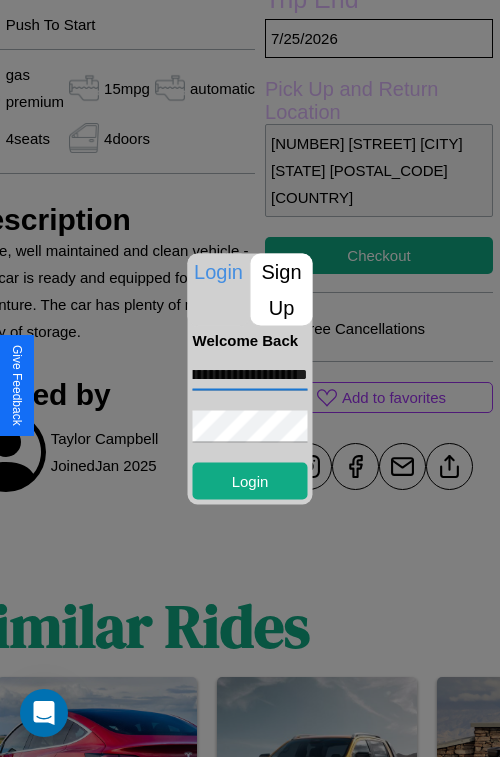 scroll, scrollTop: 0, scrollLeft: 82, axis: horizontal 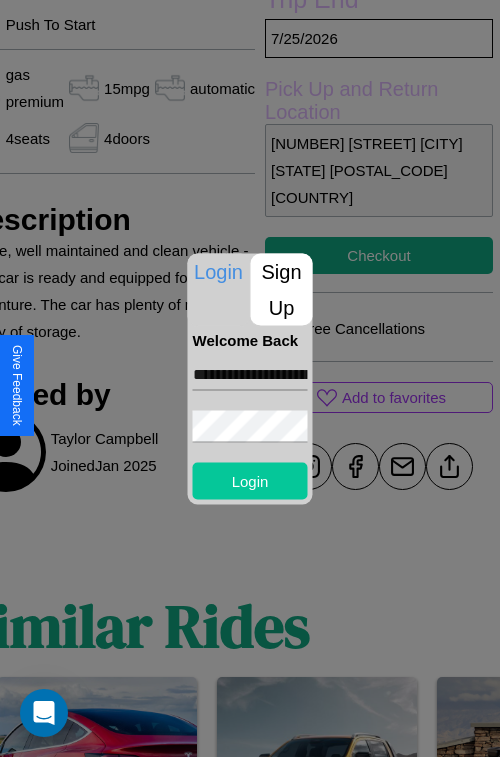 click on "Login" at bounding box center (250, 480) 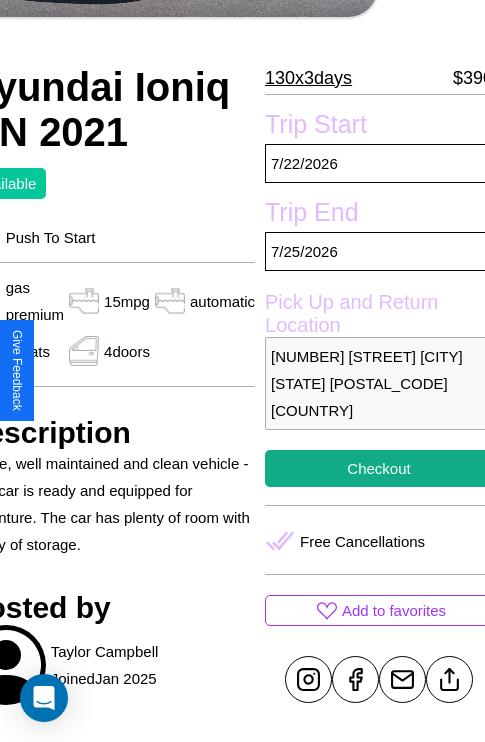 scroll, scrollTop: 389, scrollLeft: 107, axis: both 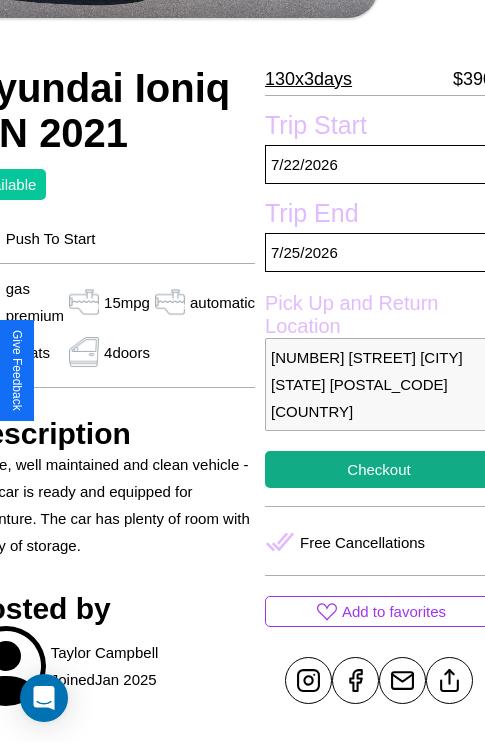 click on "7302 Pine Street  San Francisco California 70559 United States" at bounding box center [379, 384] 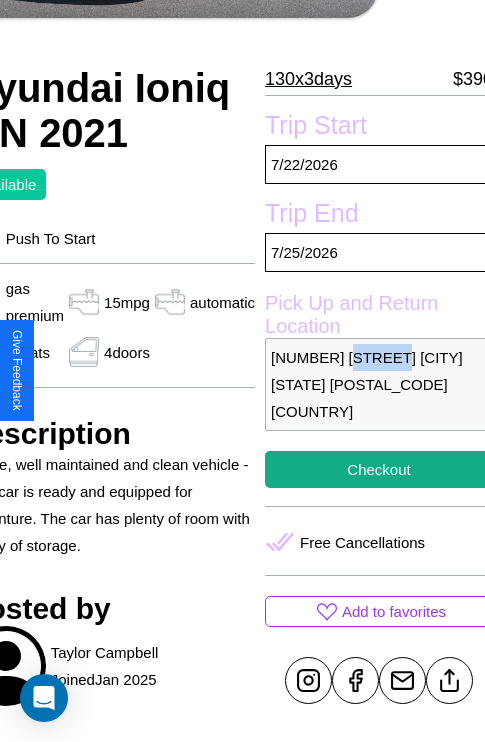 click on "7302 Pine Street  San Francisco California 70559 United States" at bounding box center [379, 384] 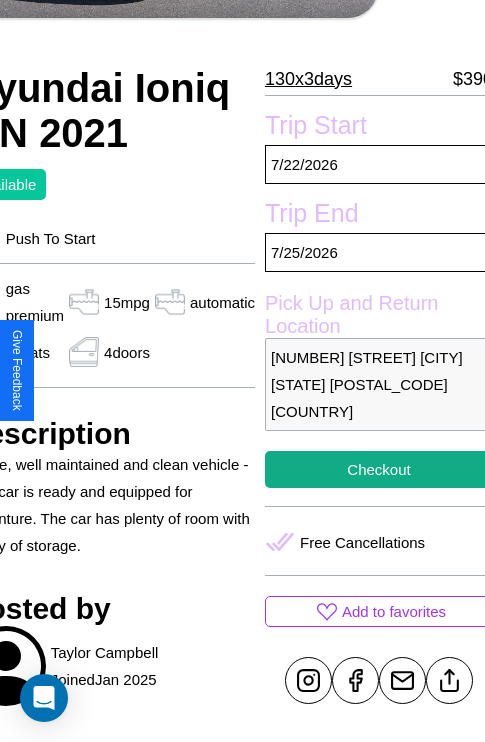 click on "7302 Pine Street  San Francisco California 70559 United States" at bounding box center (379, 384) 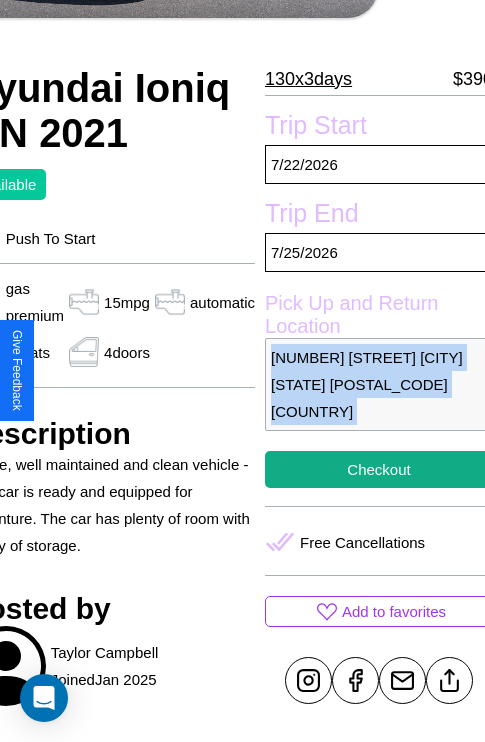 click on "7302 Pine Street  San Francisco California 70559 United States" at bounding box center (379, 384) 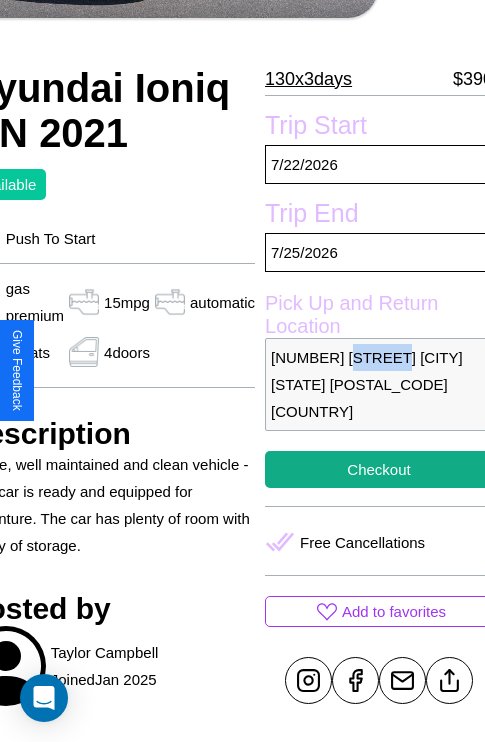 click on "7302 Pine Street  San Francisco California 70559 United States" at bounding box center [379, 384] 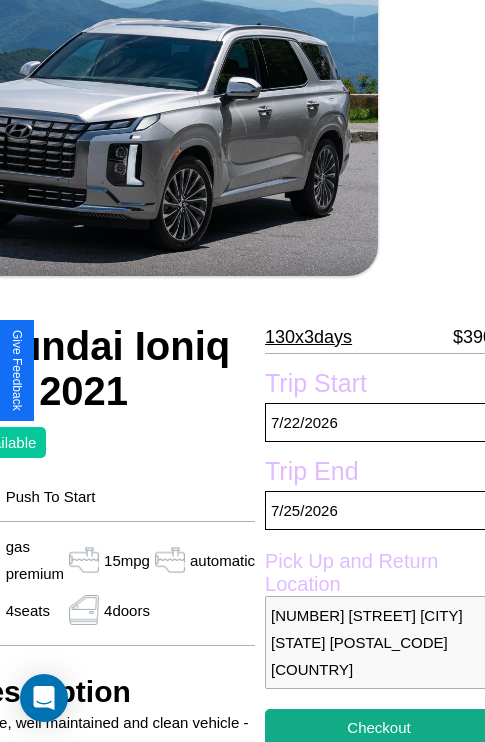 scroll, scrollTop: 97, scrollLeft: 107, axis: both 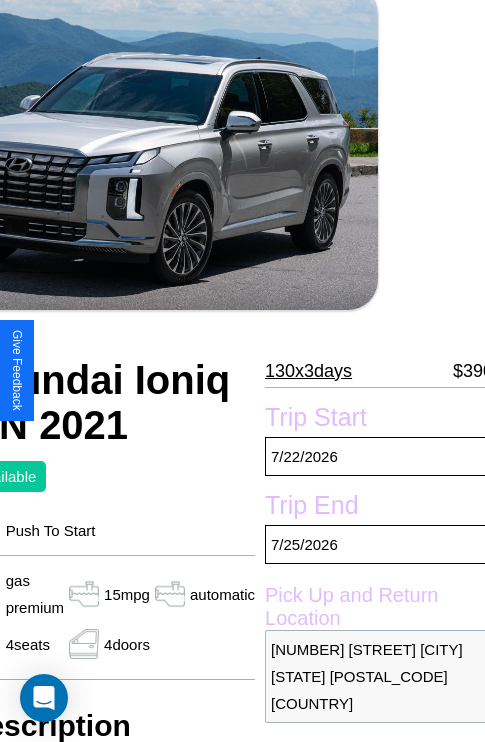 click on "130  x  3  days" at bounding box center (308, 371) 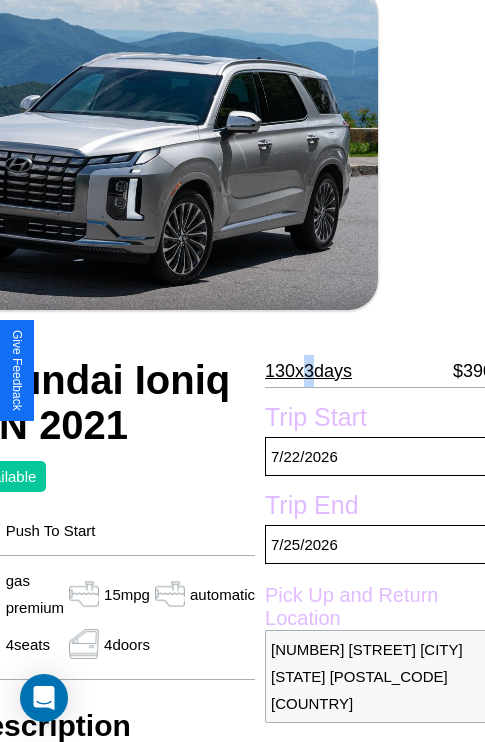 click on "130  x  3  days" at bounding box center (308, 371) 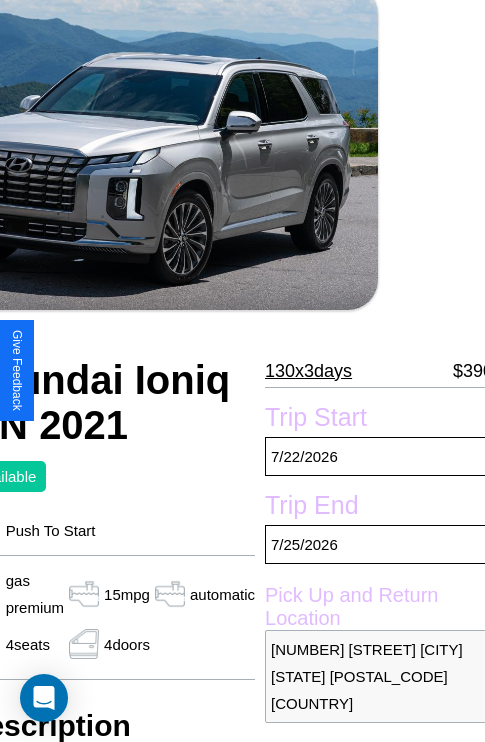 click on "130  x  3  days" at bounding box center [308, 371] 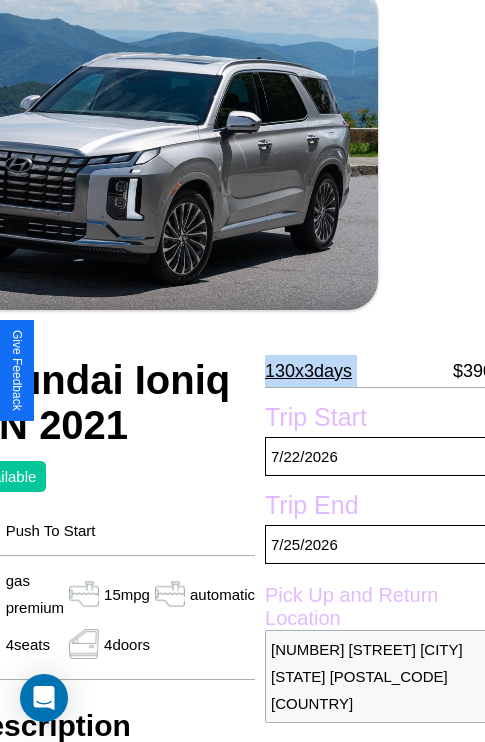 click on "130  x  3  days" at bounding box center (308, 371) 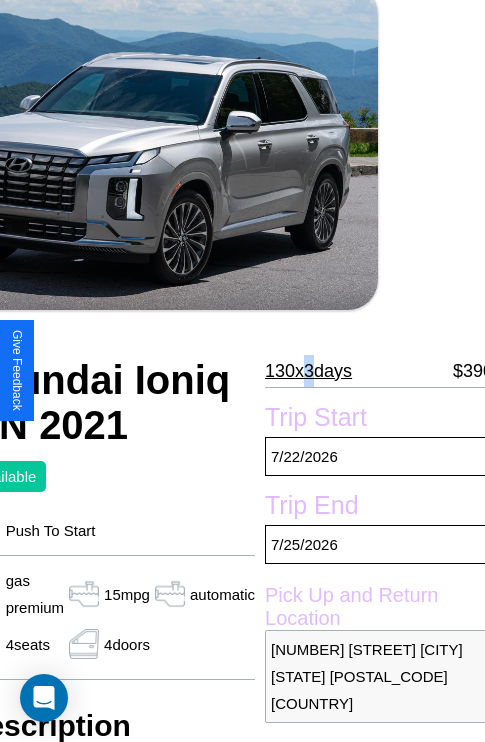 click on "130  x  3  days" at bounding box center (308, 371) 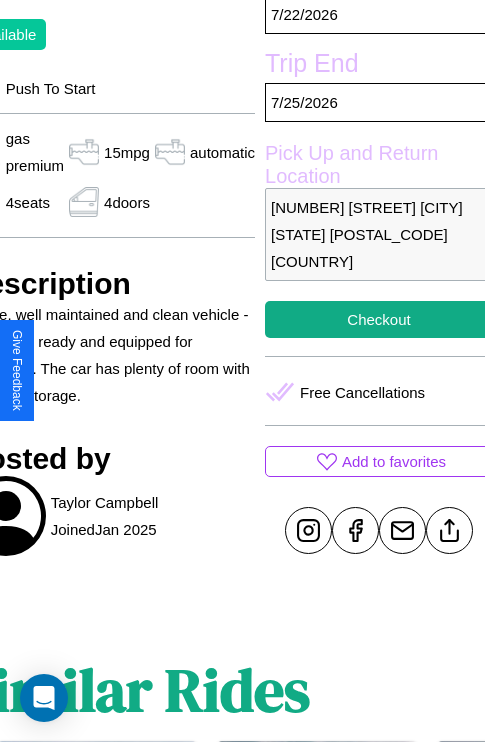 scroll, scrollTop: 672, scrollLeft: 107, axis: both 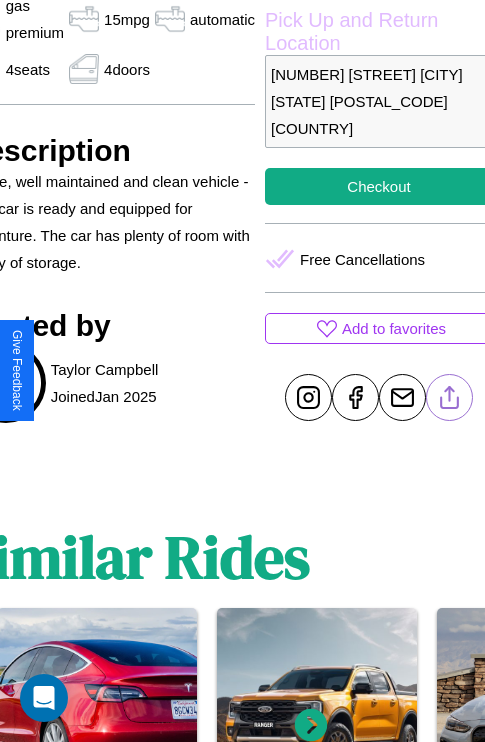 click 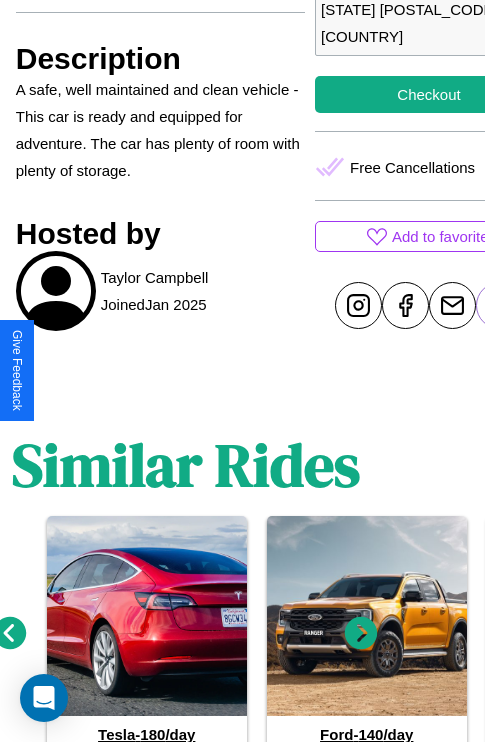 scroll, scrollTop: 815, scrollLeft: 30, axis: both 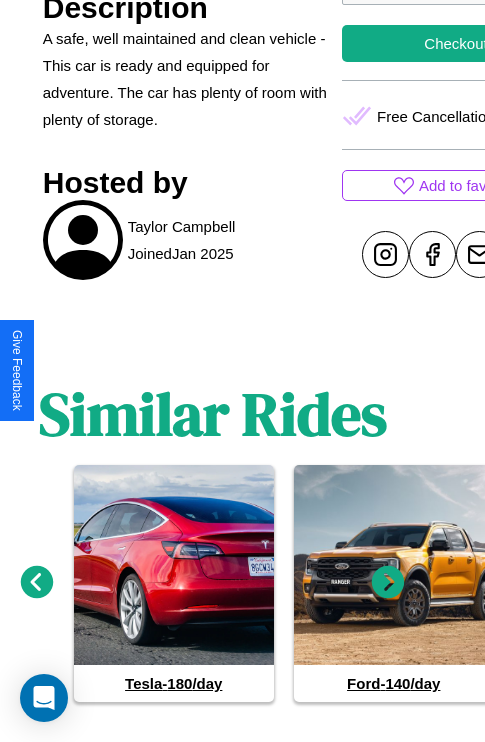 click 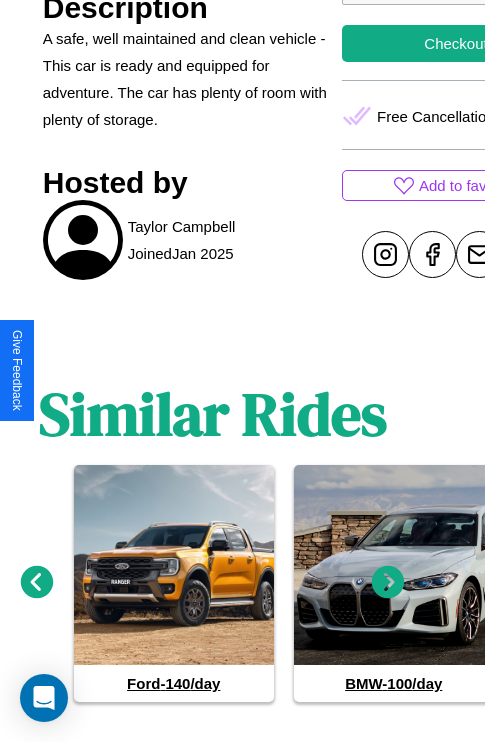 click 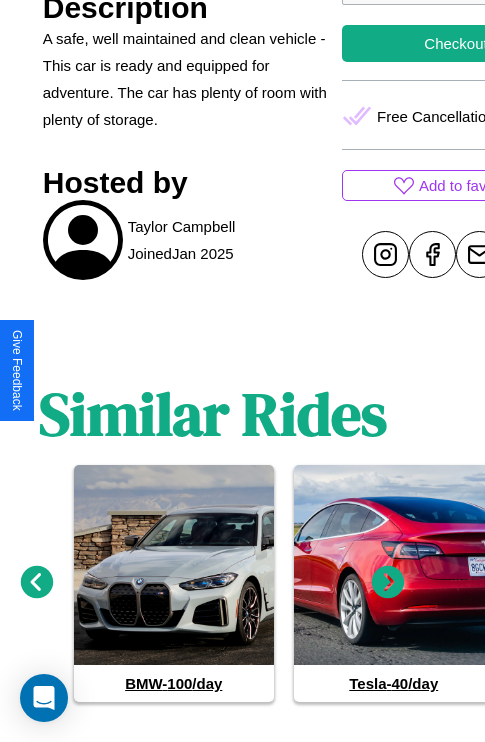 click 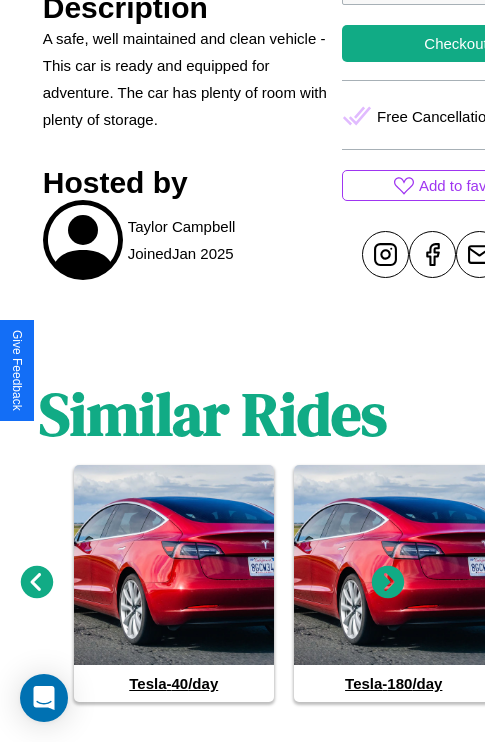 click 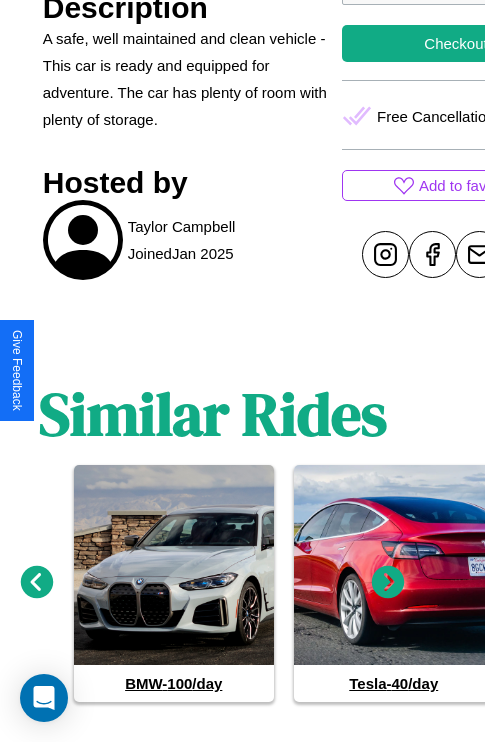 click 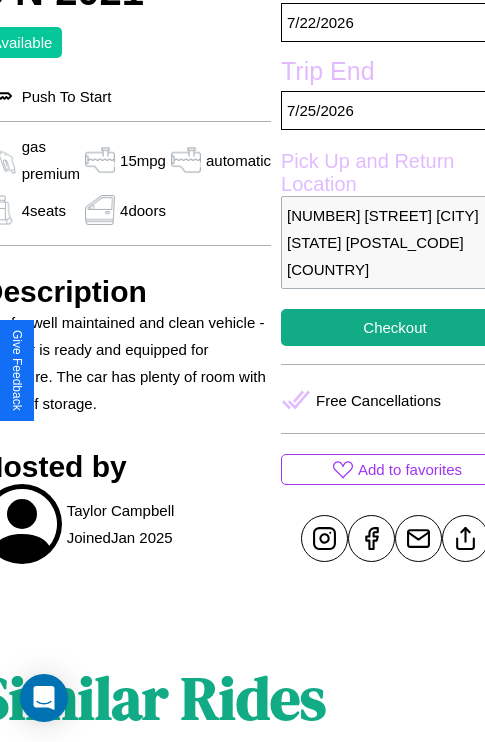scroll, scrollTop: 461, scrollLeft: 107, axis: both 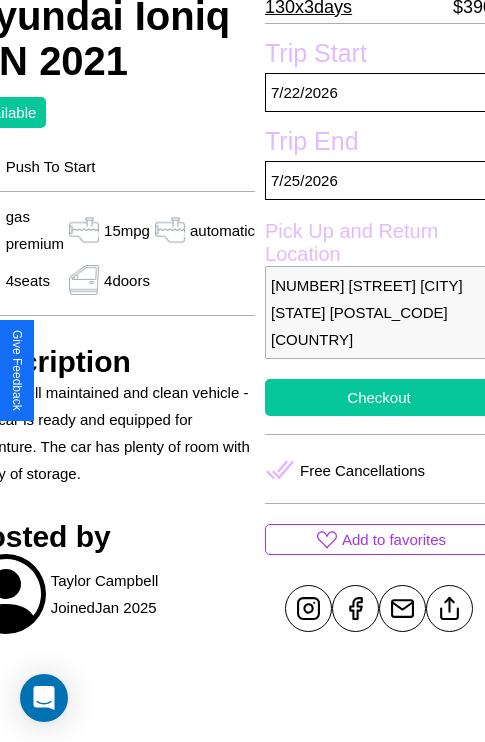 click on "Checkout" at bounding box center [379, 397] 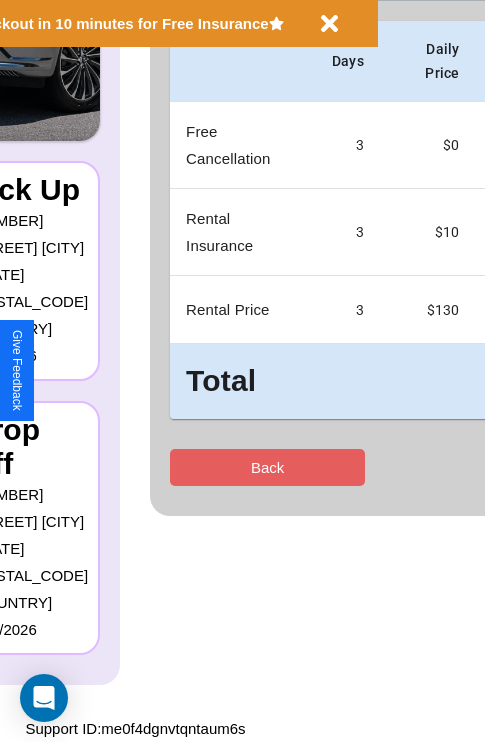scroll, scrollTop: 0, scrollLeft: 0, axis: both 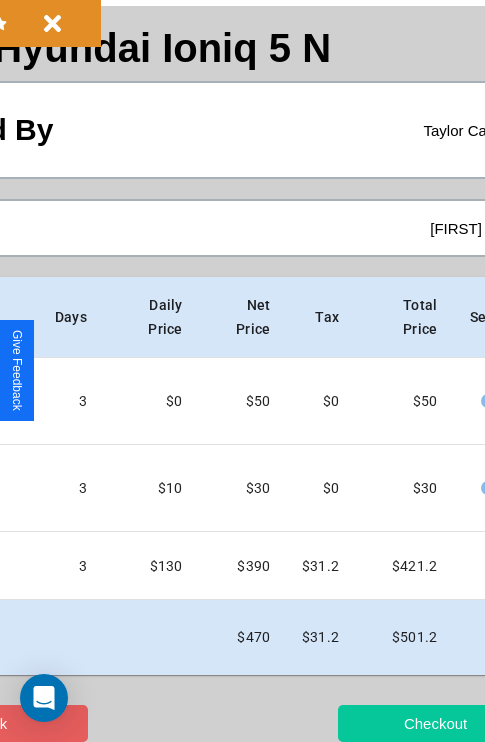 click on "Checkout" at bounding box center [435, 723] 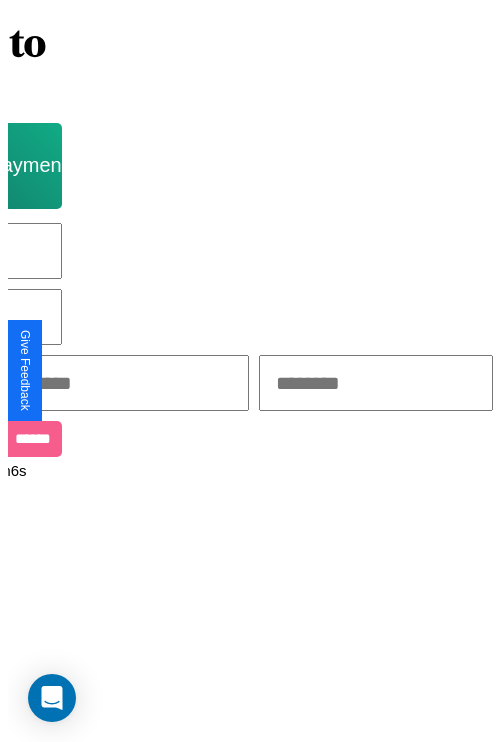 scroll, scrollTop: 0, scrollLeft: 0, axis: both 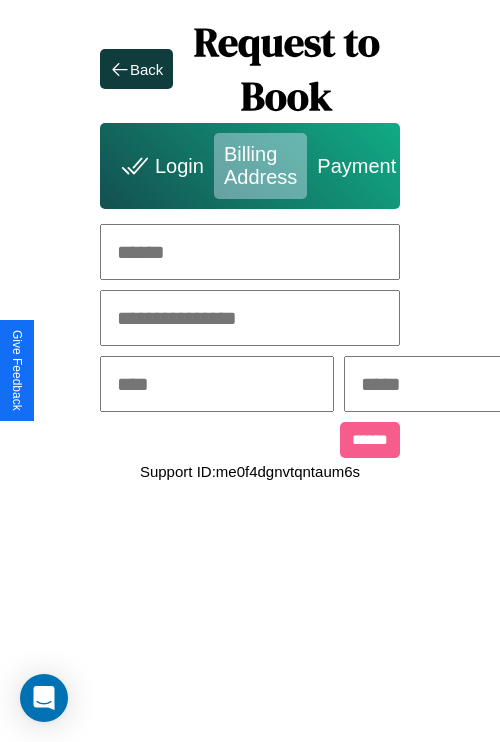 click at bounding box center (250, 252) 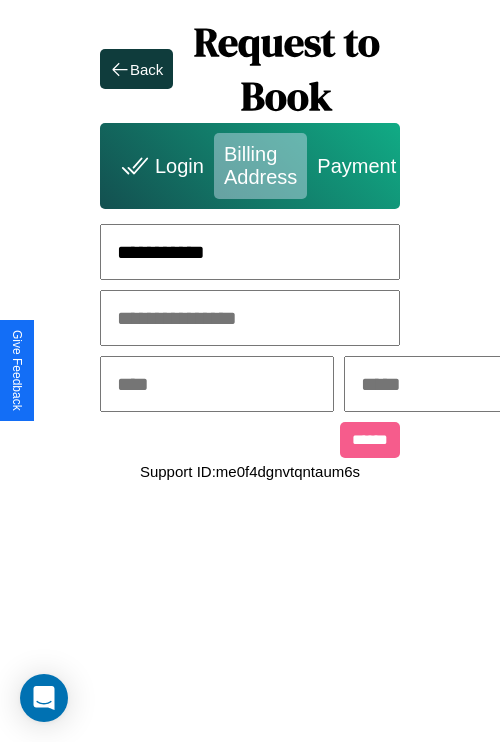 type on "**********" 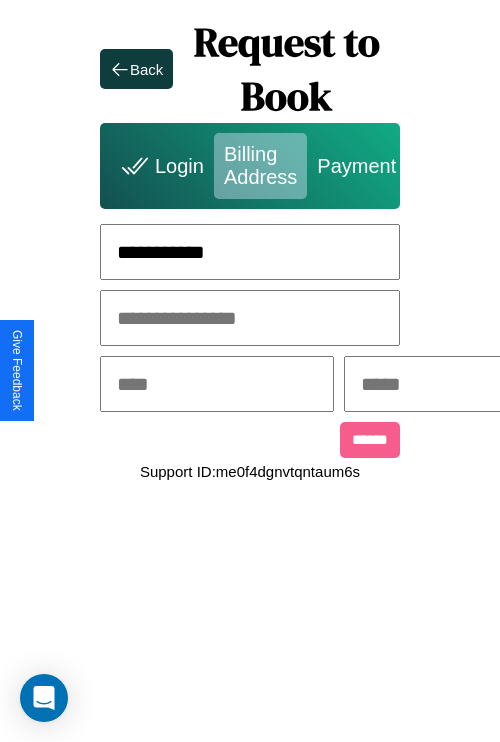 click at bounding box center [217, 384] 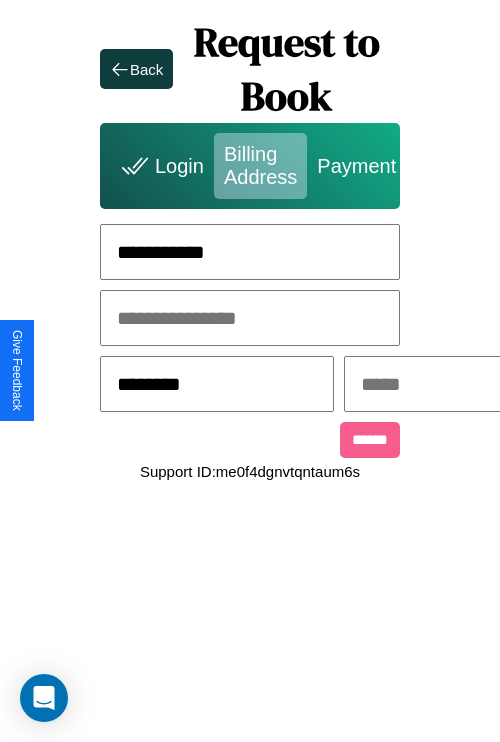 type on "********" 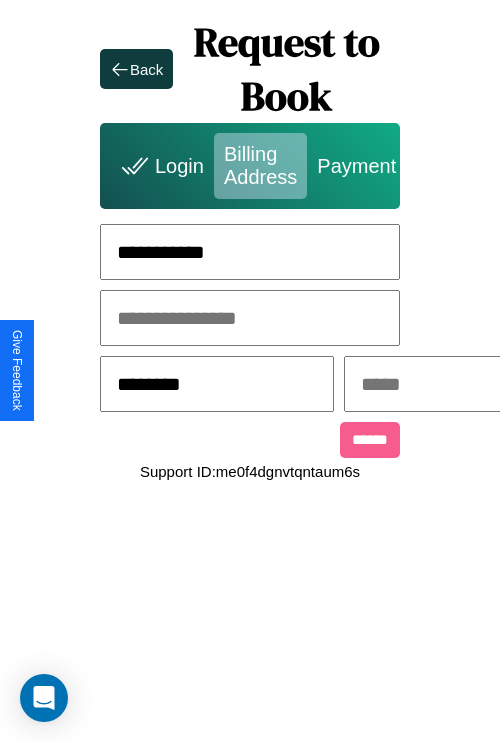 click at bounding box center [461, 384] 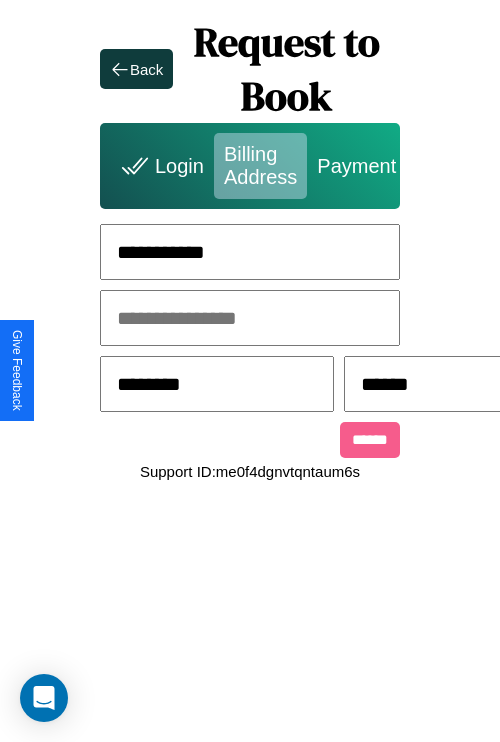 scroll, scrollTop: 0, scrollLeft: 517, axis: horizontal 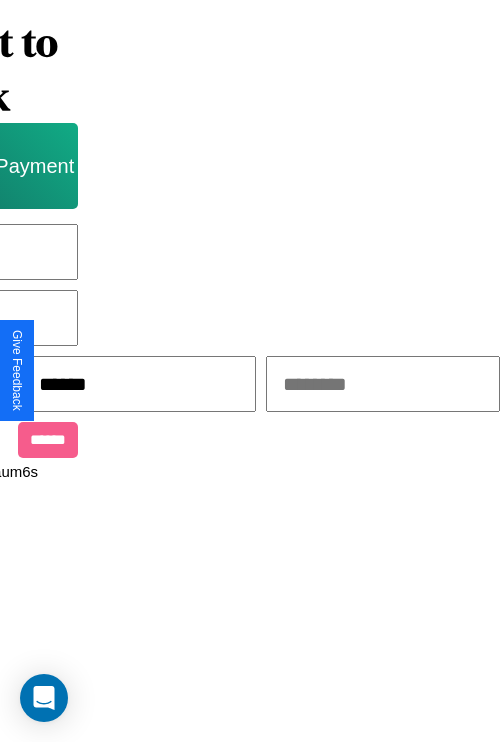 type on "******" 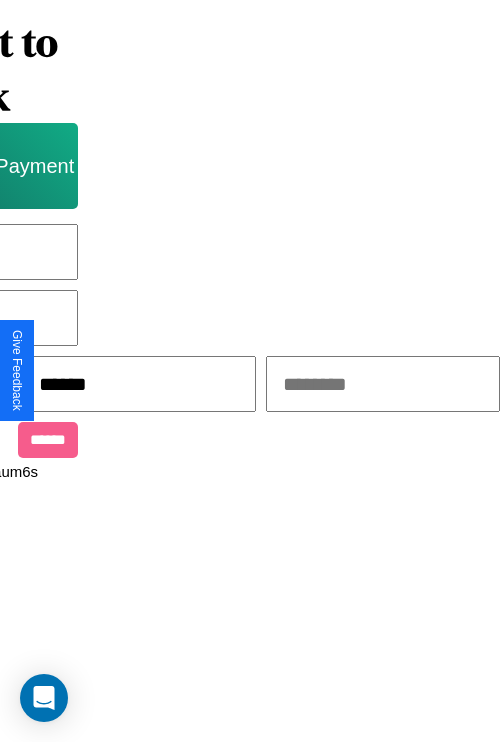 click at bounding box center [383, 384] 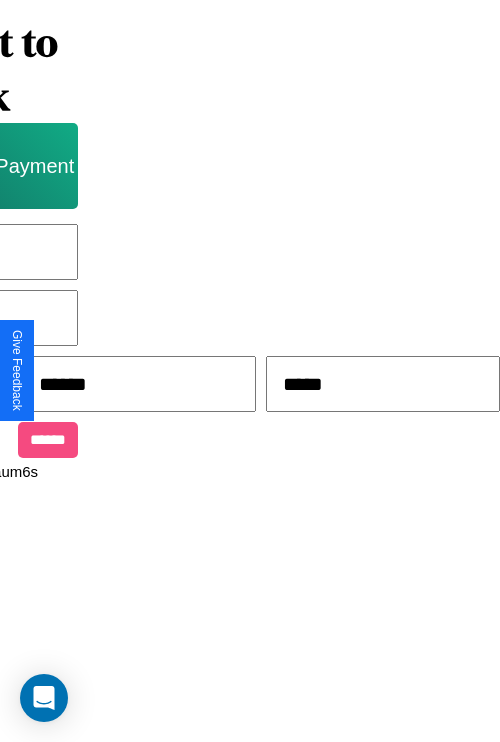 type on "*****" 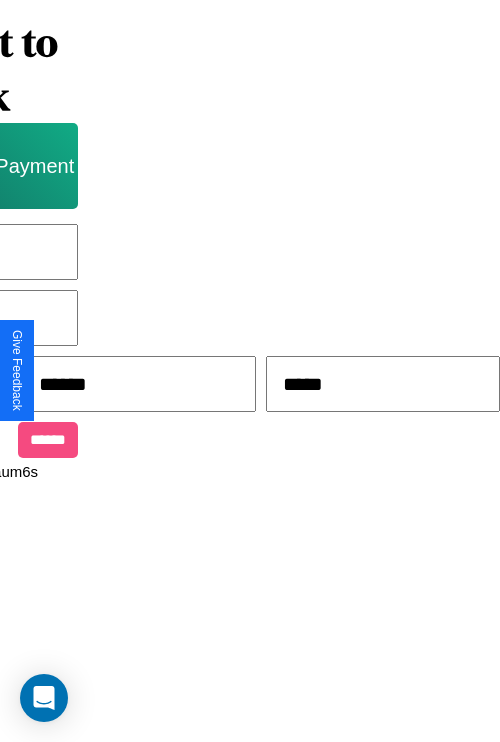 click on "******" at bounding box center (48, 440) 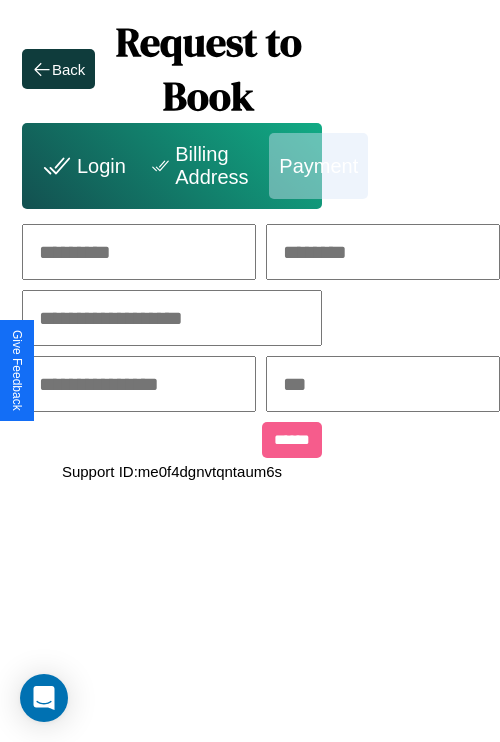 scroll, scrollTop: 0, scrollLeft: 208, axis: horizontal 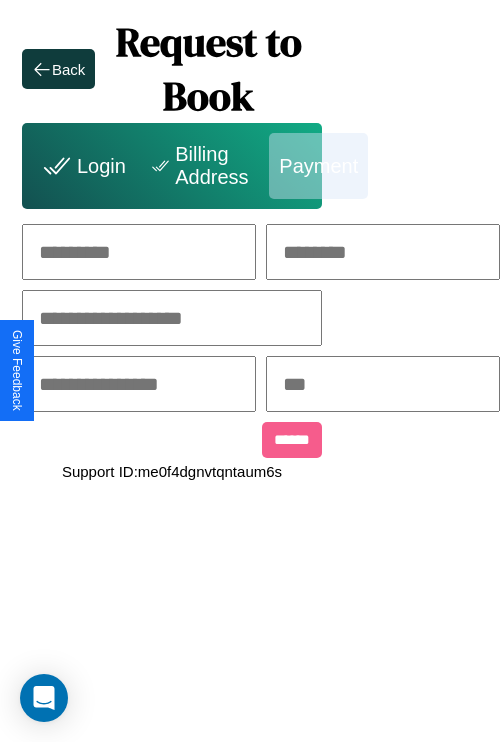 click at bounding box center [139, 252] 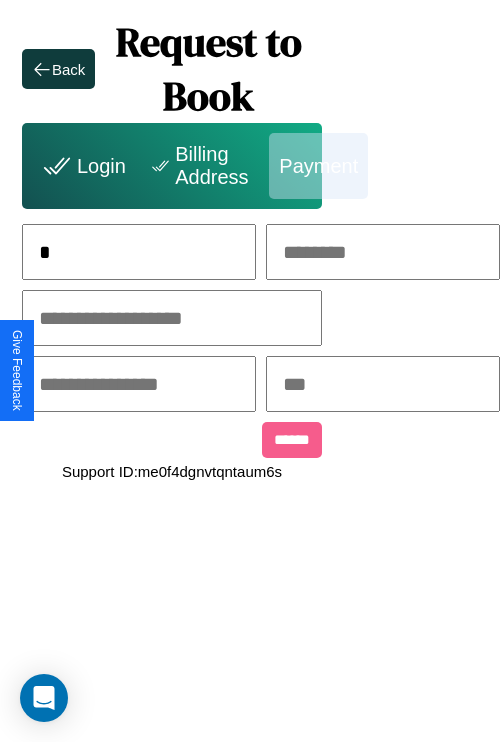 scroll, scrollTop: 0, scrollLeft: 127, axis: horizontal 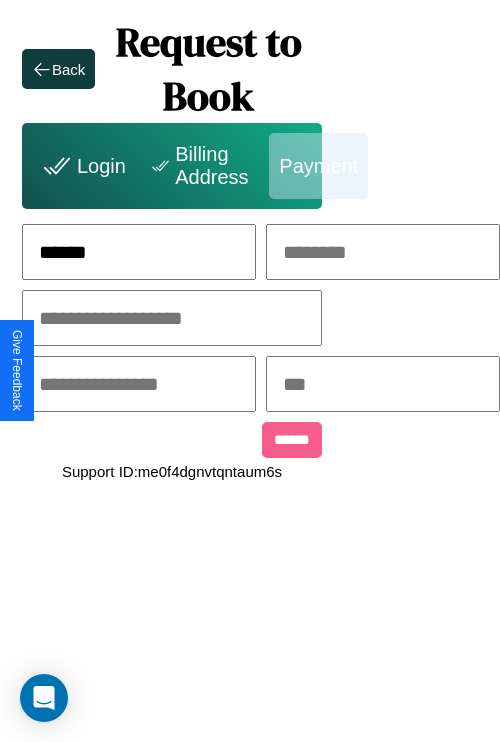 type on "******" 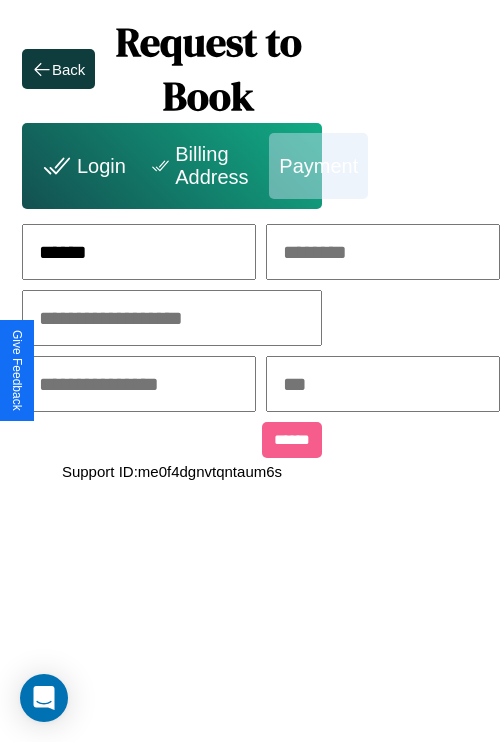 click at bounding box center (383, 252) 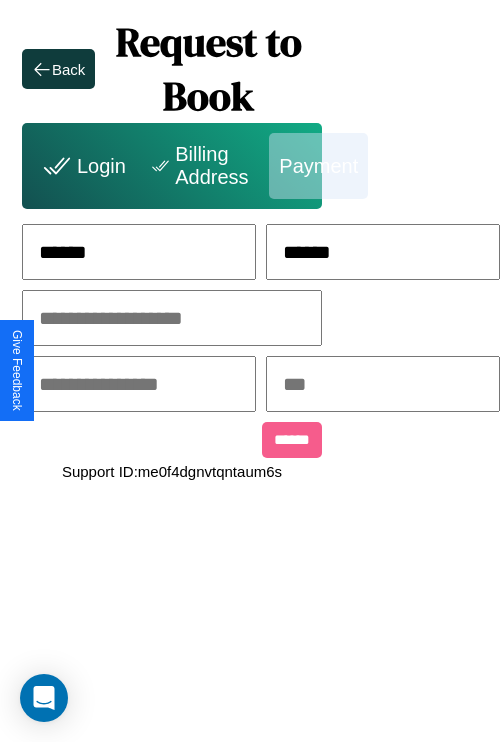 type on "******" 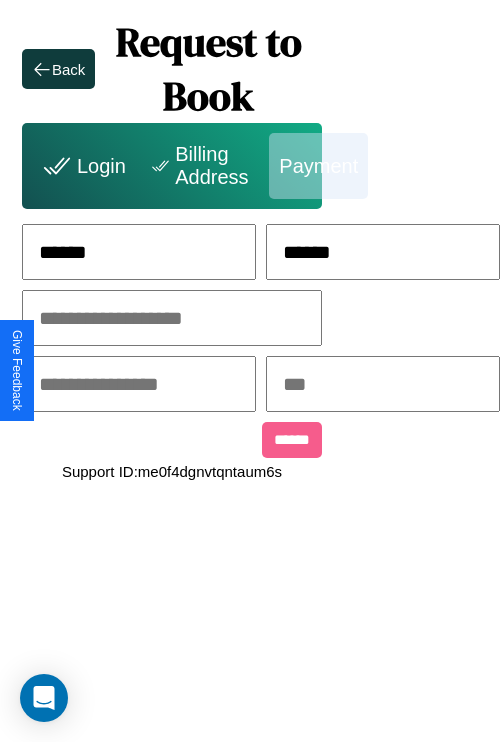 click at bounding box center (172, 318) 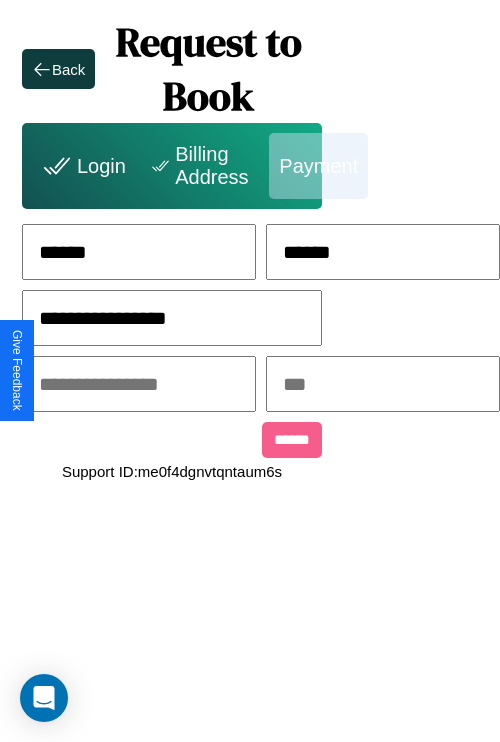 type on "**********" 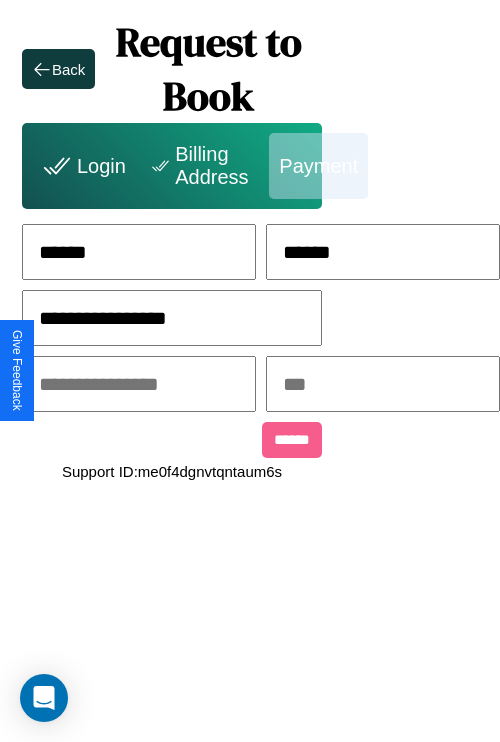 click at bounding box center [139, 384] 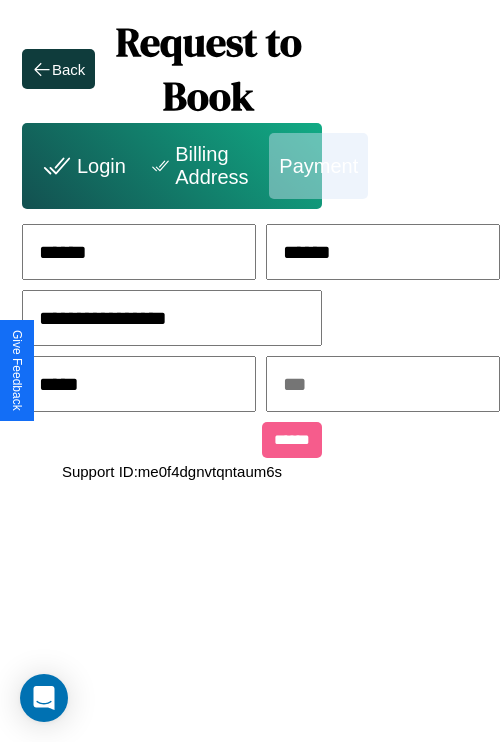type on "*****" 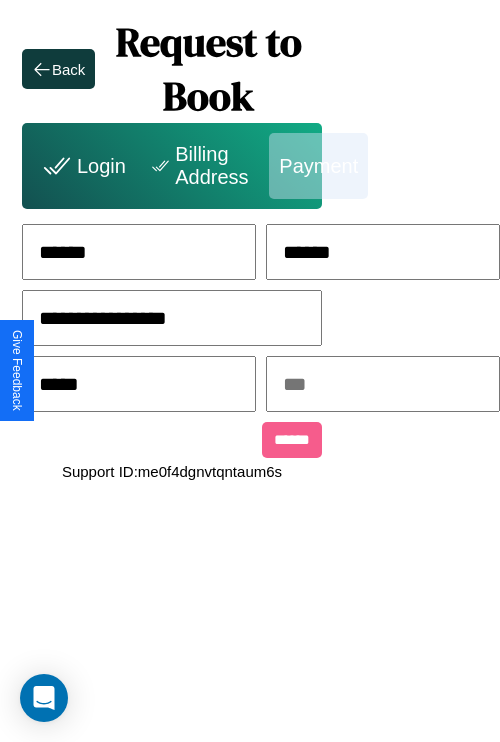 click at bounding box center (383, 384) 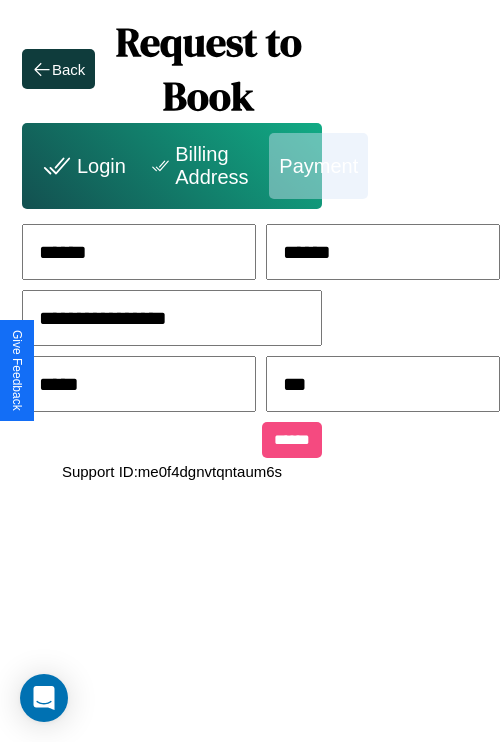 type on "***" 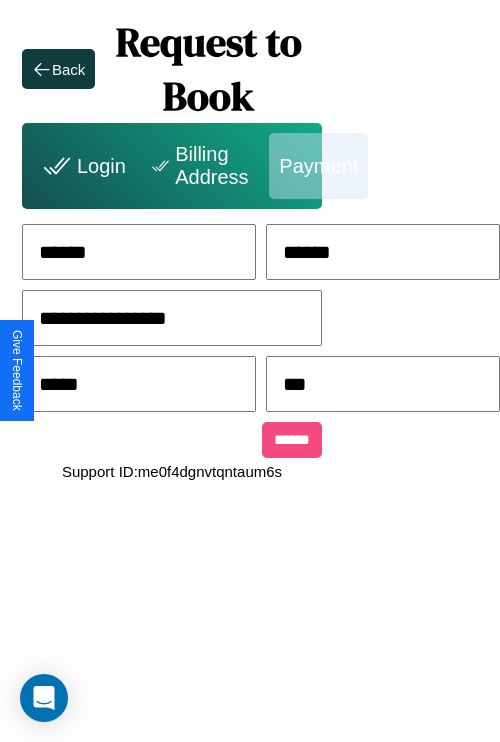 click on "******" at bounding box center [292, 440] 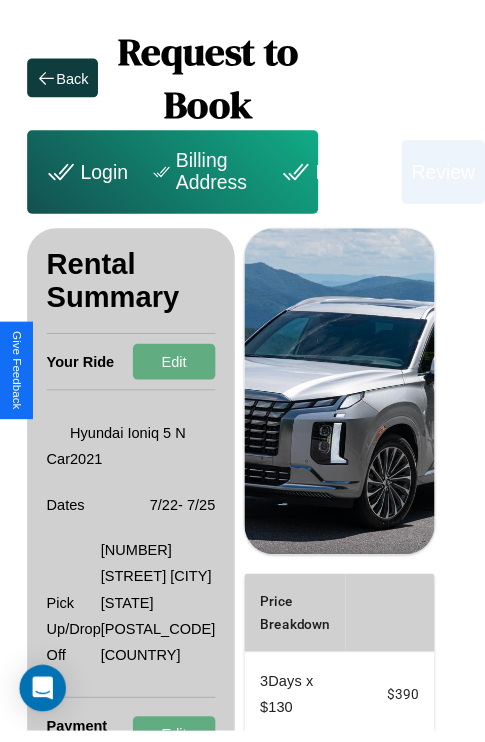 scroll, scrollTop: 0, scrollLeft: 72, axis: horizontal 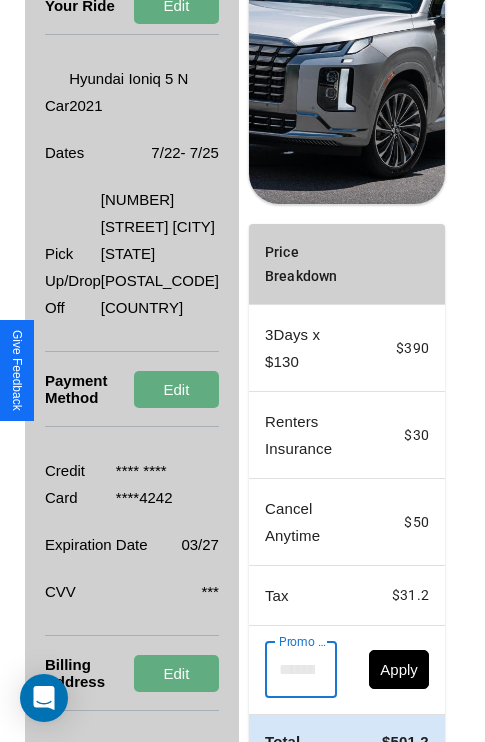 click on "Promo Code" at bounding box center (290, 670) 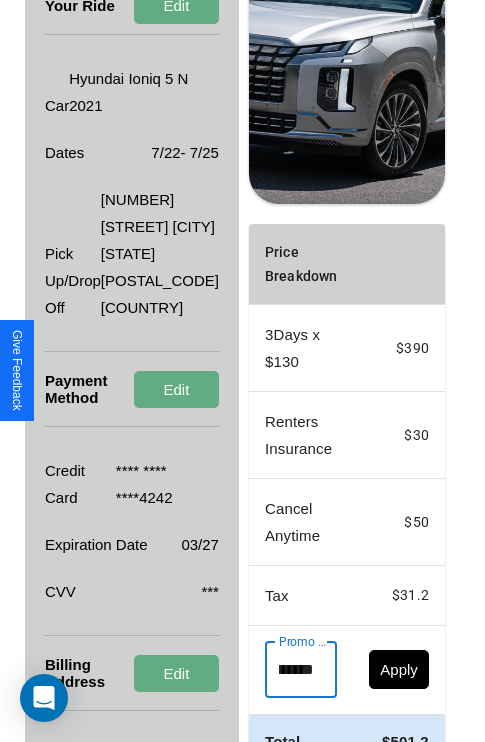 scroll, scrollTop: 0, scrollLeft: 71, axis: horizontal 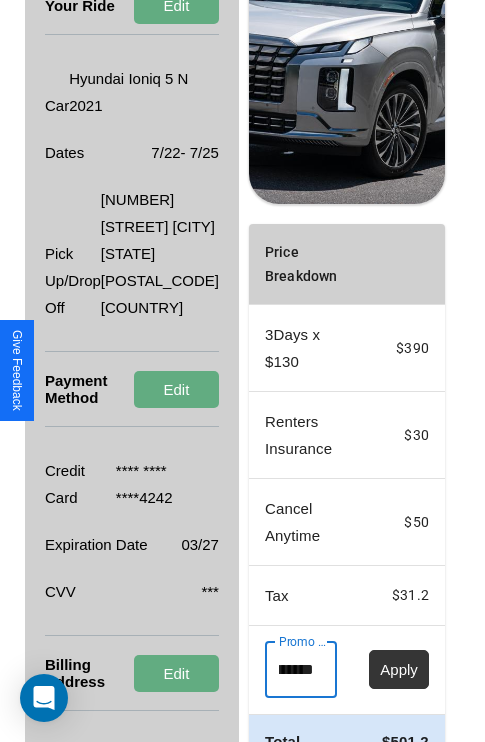 type on "**********" 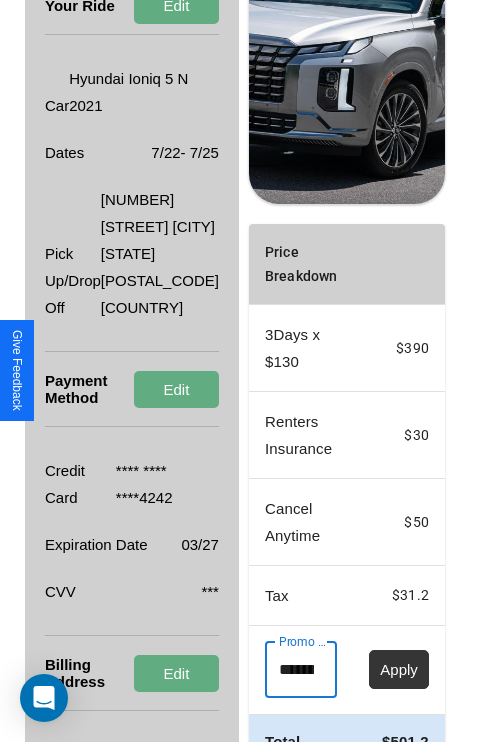 click on "Apply" at bounding box center (399, 669) 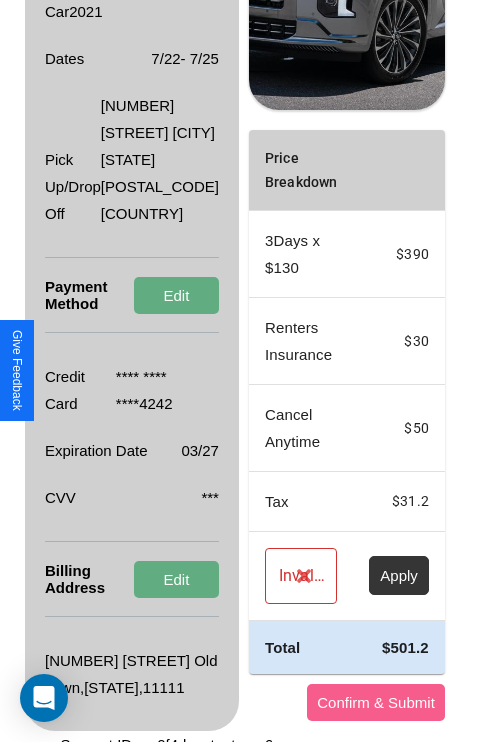 scroll, scrollTop: 509, scrollLeft: 72, axis: both 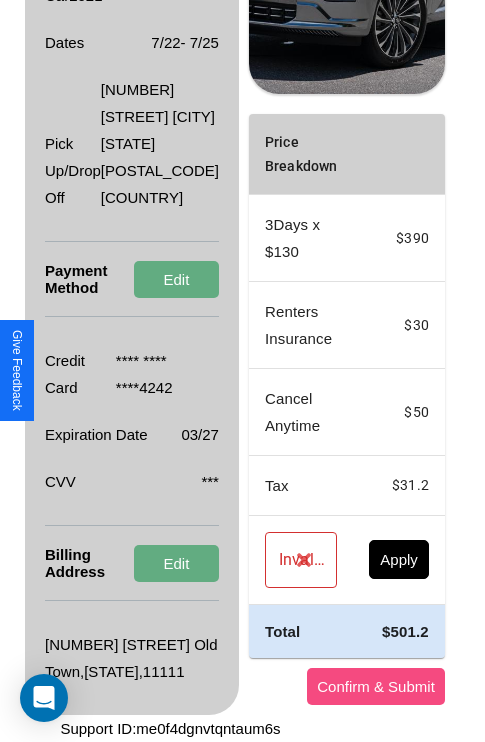 click on "Confirm & Submit" at bounding box center (376, 686) 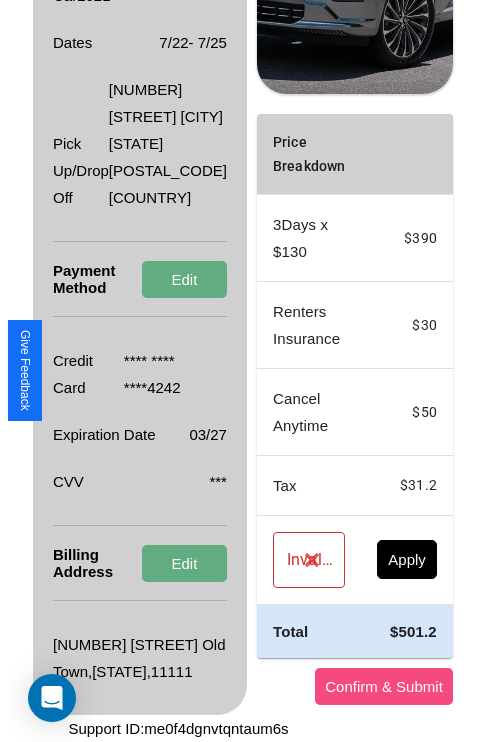 scroll, scrollTop: 0, scrollLeft: 72, axis: horizontal 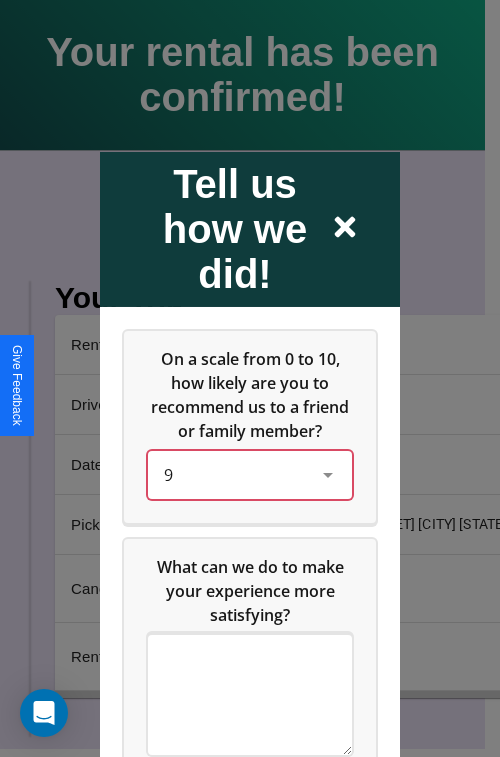 click on "9" at bounding box center [234, 474] 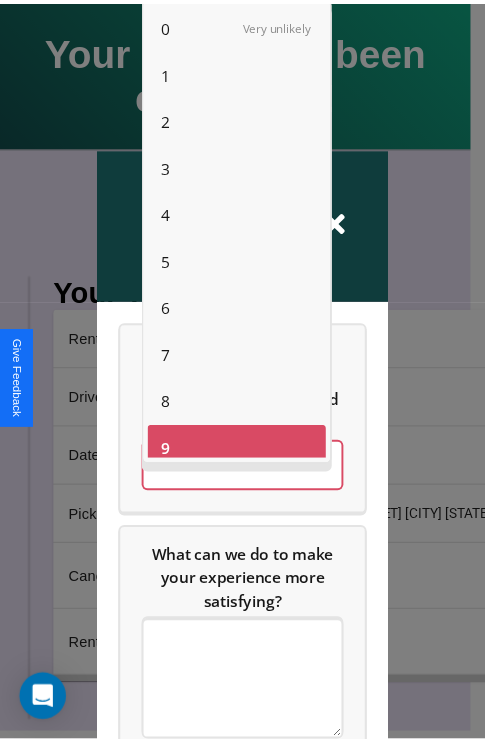 scroll, scrollTop: 14, scrollLeft: 0, axis: vertical 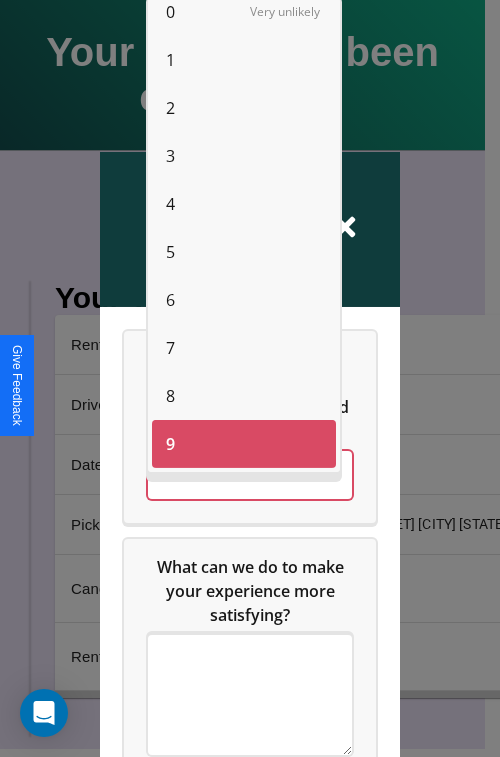 click on "7" at bounding box center [170, 348] 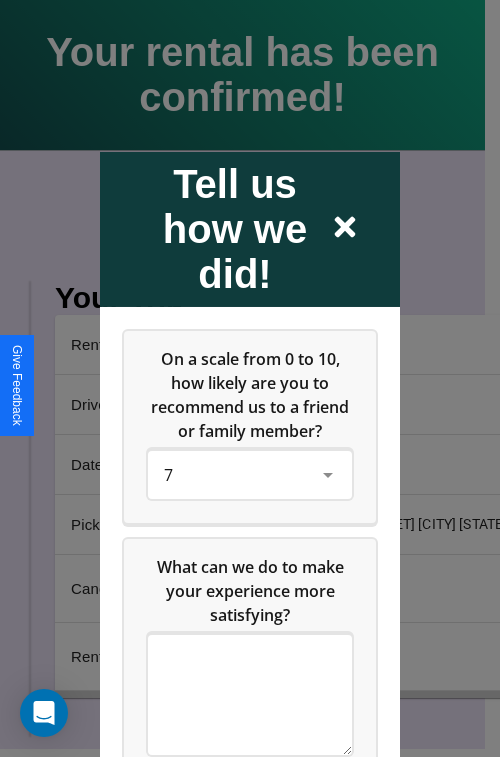click 